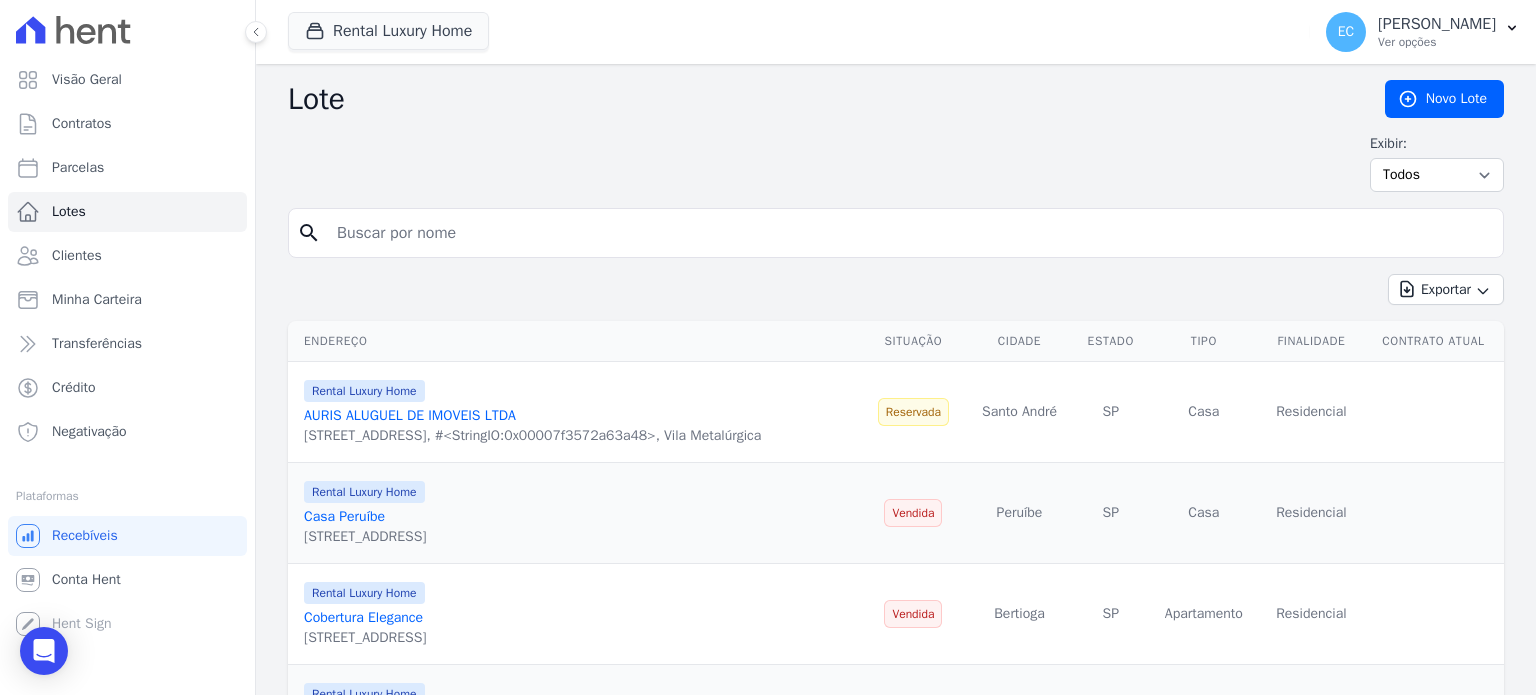 scroll, scrollTop: 0, scrollLeft: 0, axis: both 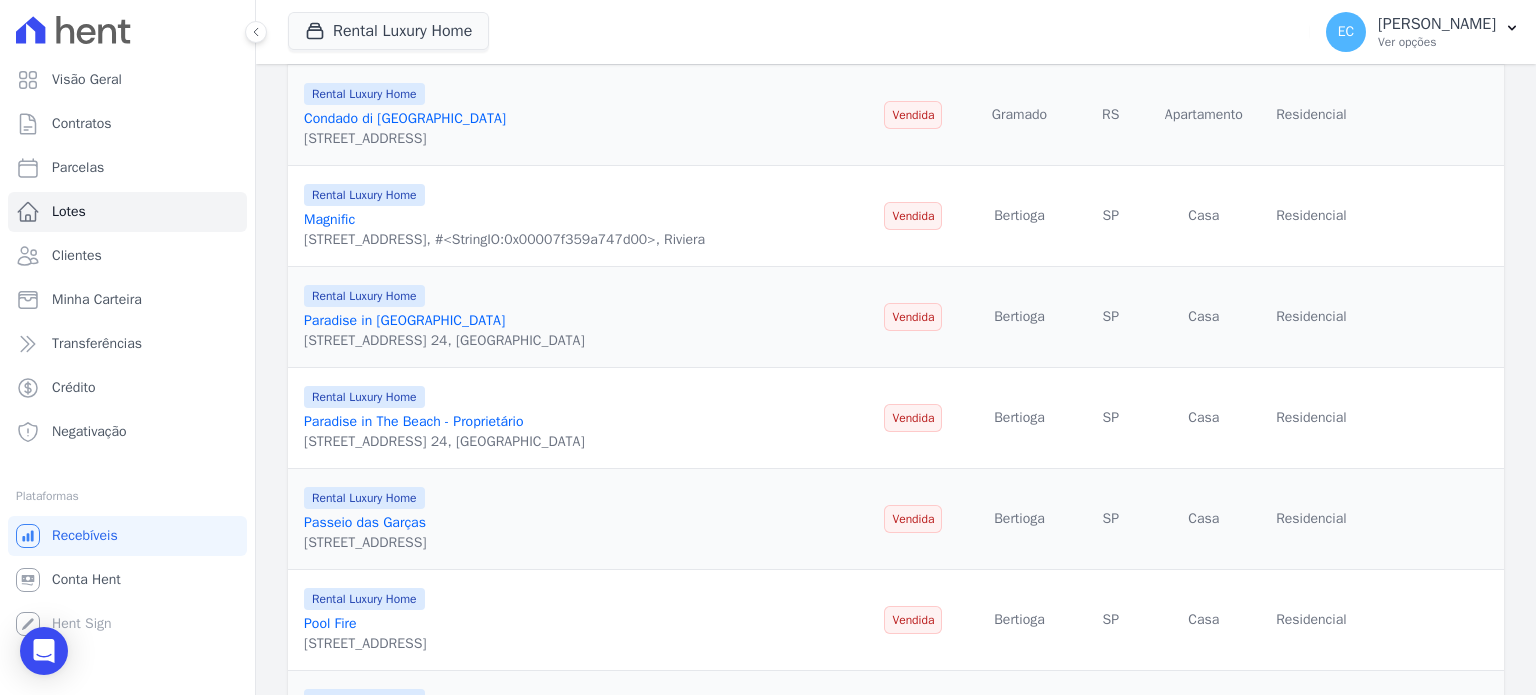 click on "Paradise in The Beach - Proprietário" at bounding box center [413, 421] 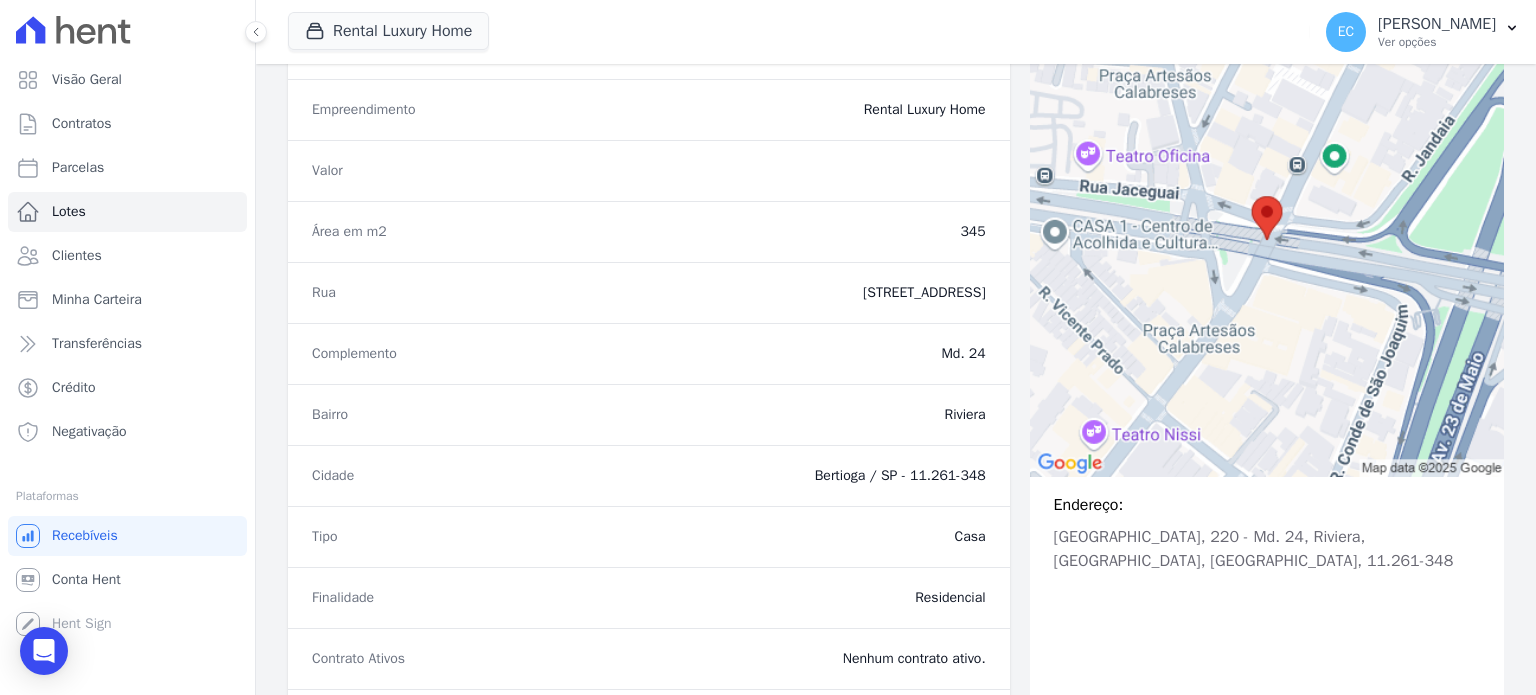 scroll, scrollTop: 0, scrollLeft: 0, axis: both 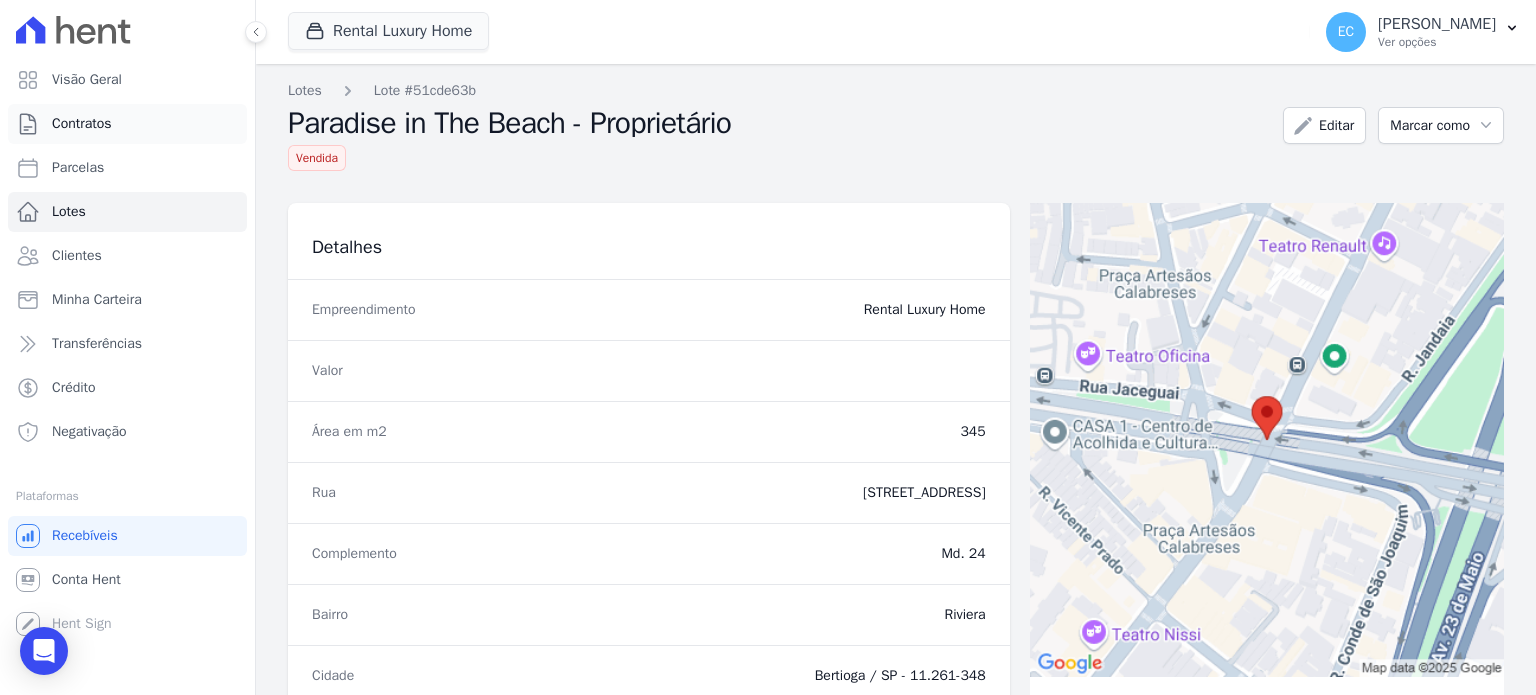 click on "Contratos" at bounding box center (127, 124) 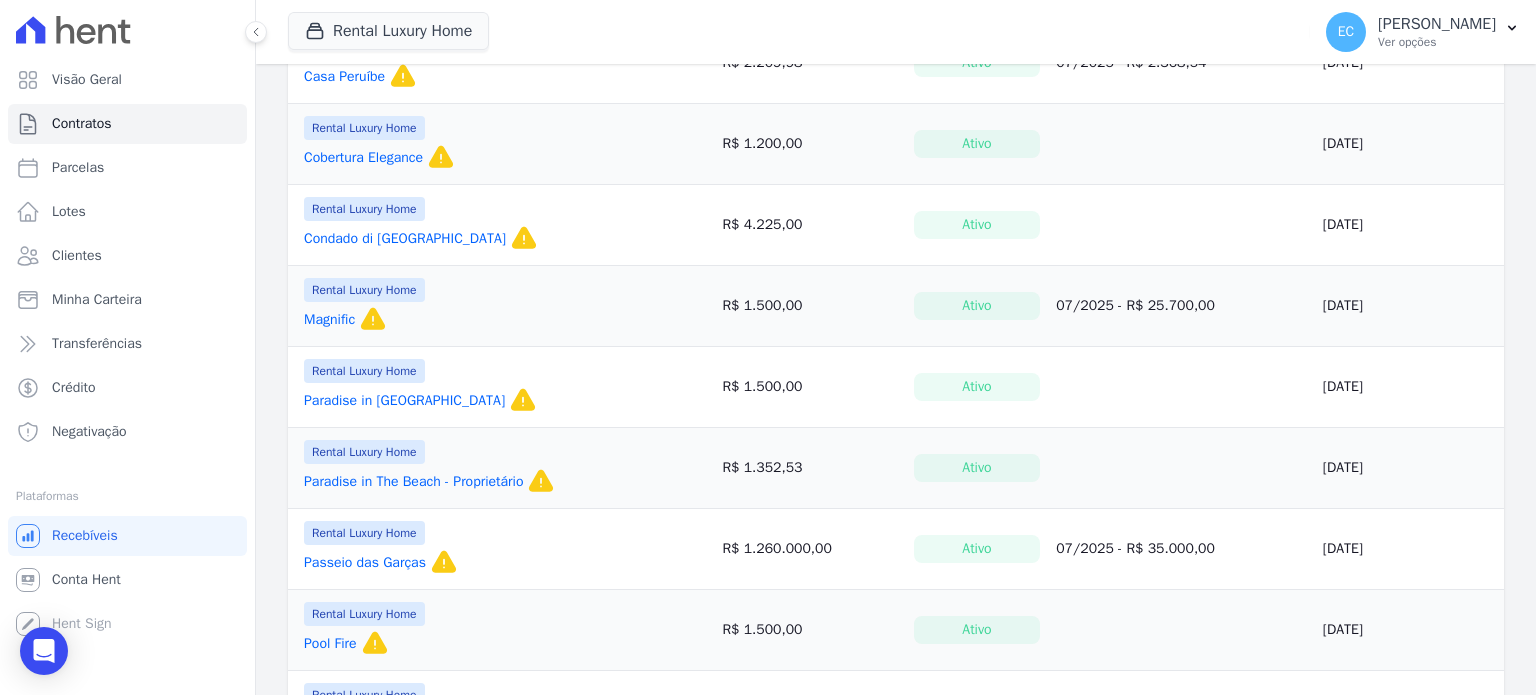 scroll, scrollTop: 400, scrollLeft: 0, axis: vertical 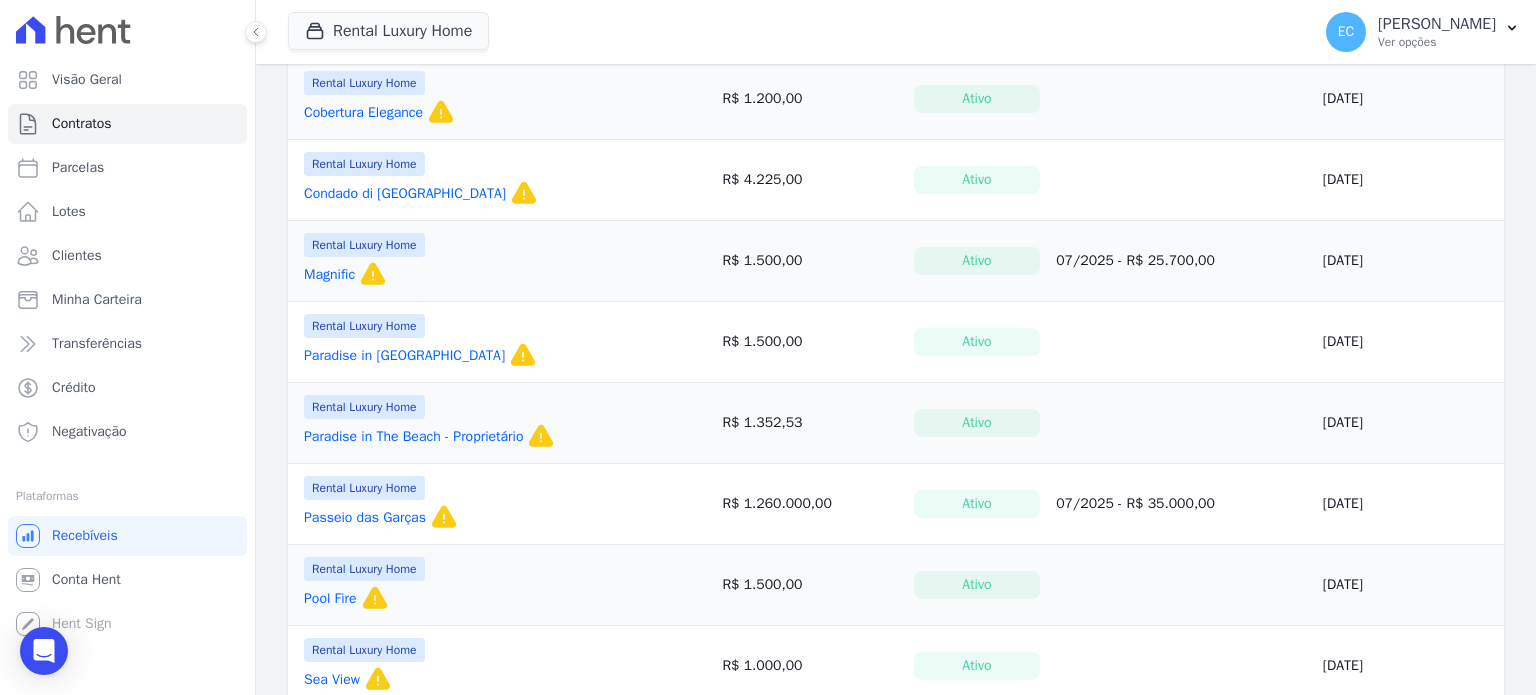 click on "Paradise in The Beach - Proprietário" at bounding box center (413, 437) 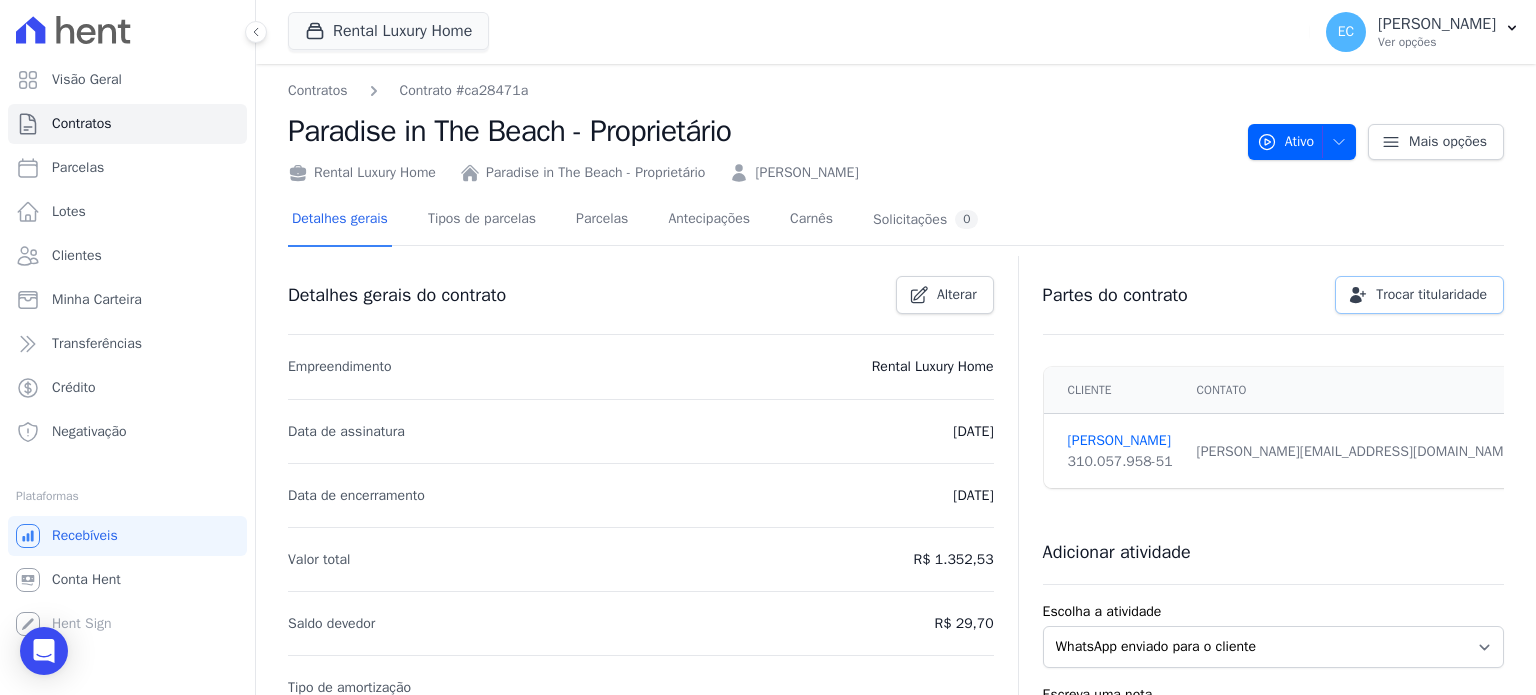 click on "Trocar titularidade" at bounding box center (1419, 295) 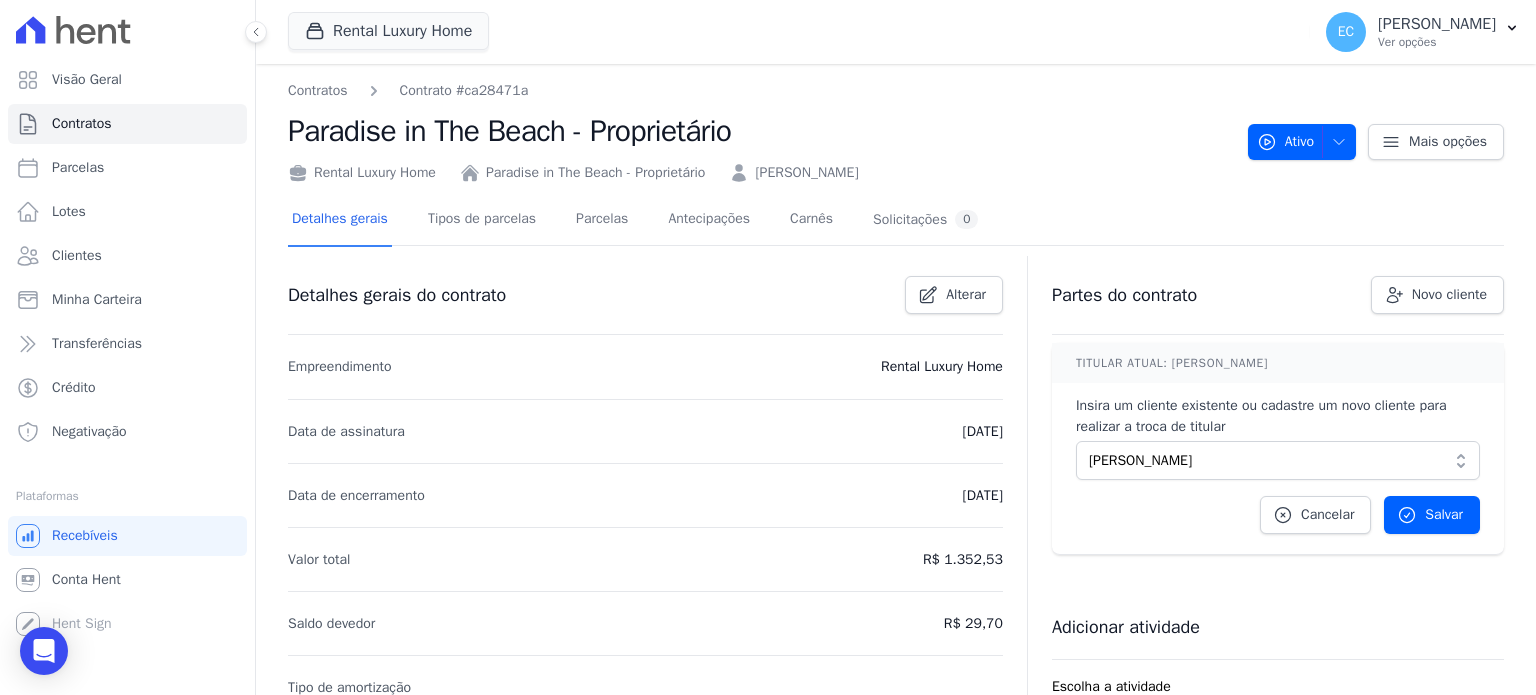 scroll, scrollTop: 100, scrollLeft: 0, axis: vertical 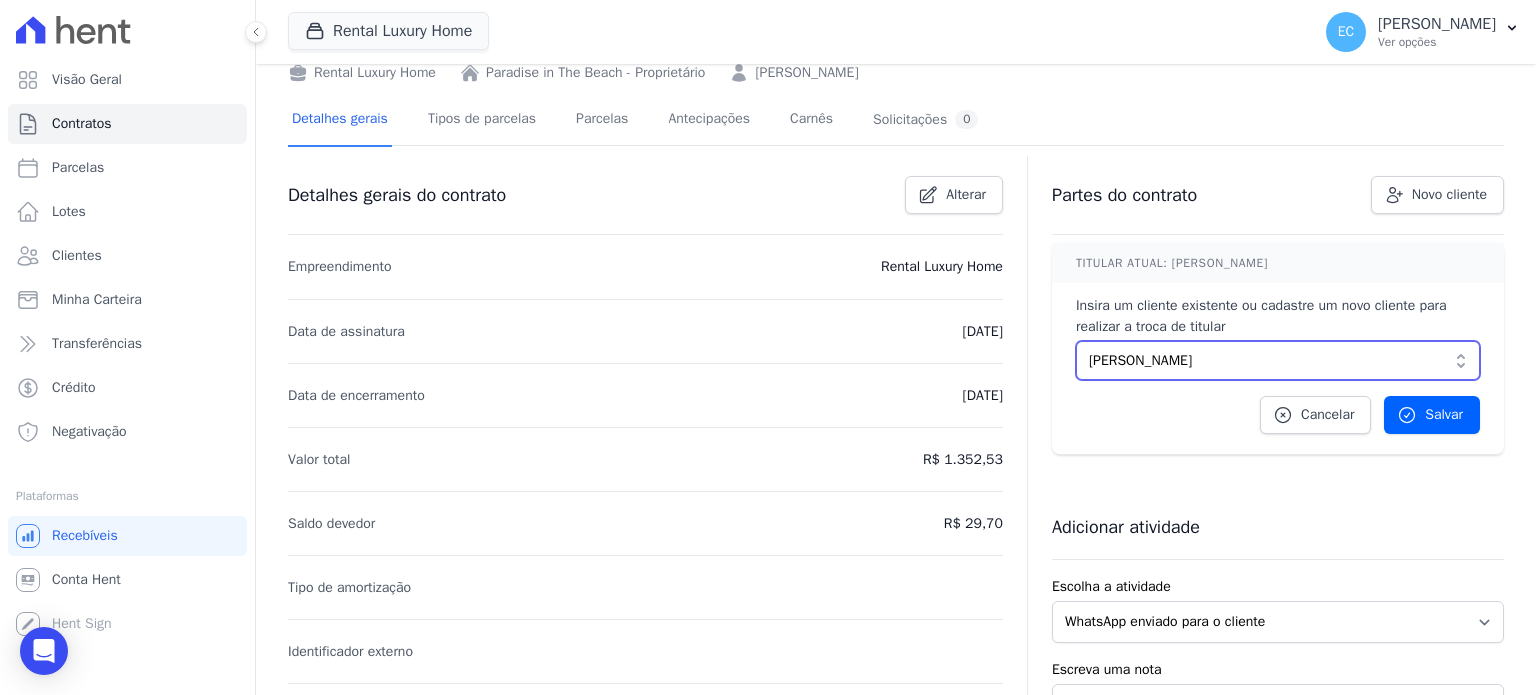 click on "[PERSON_NAME]" at bounding box center [1264, 360] 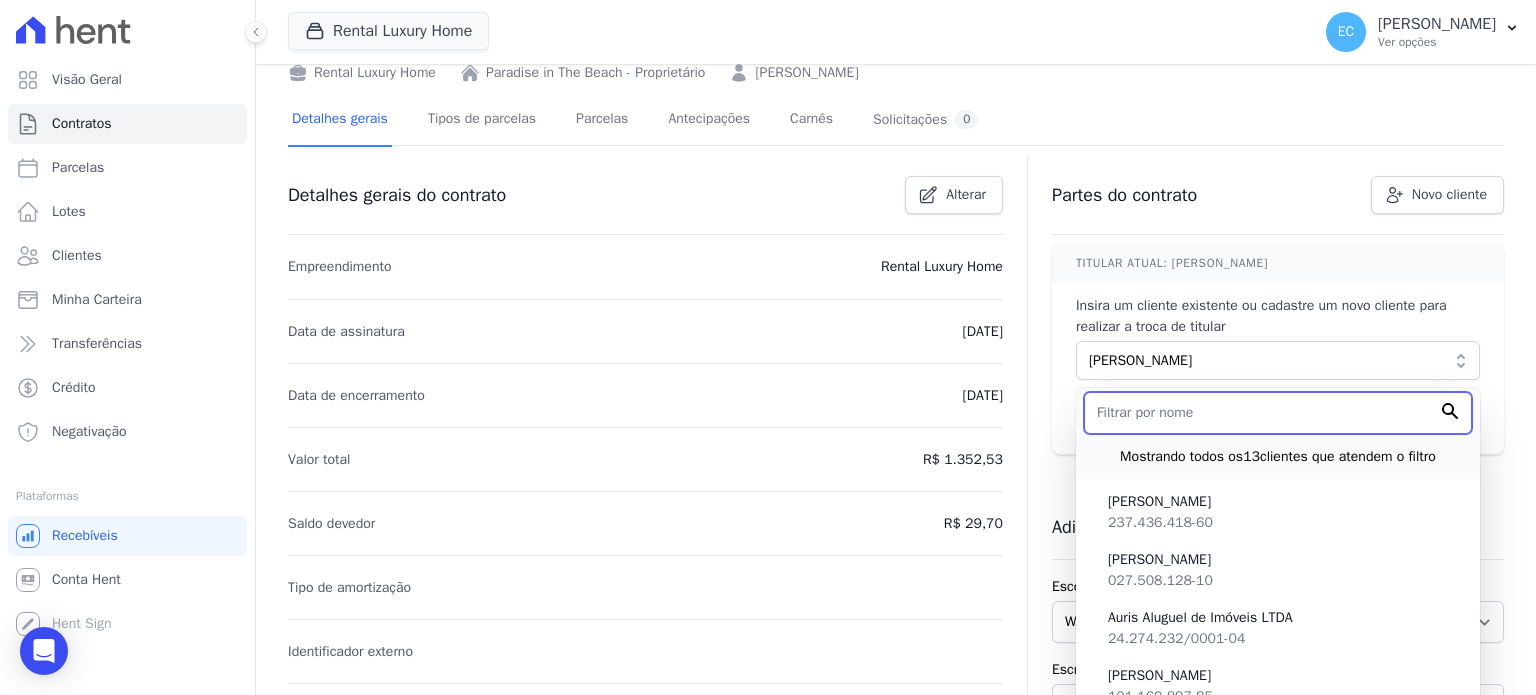 click at bounding box center [1278, 413] 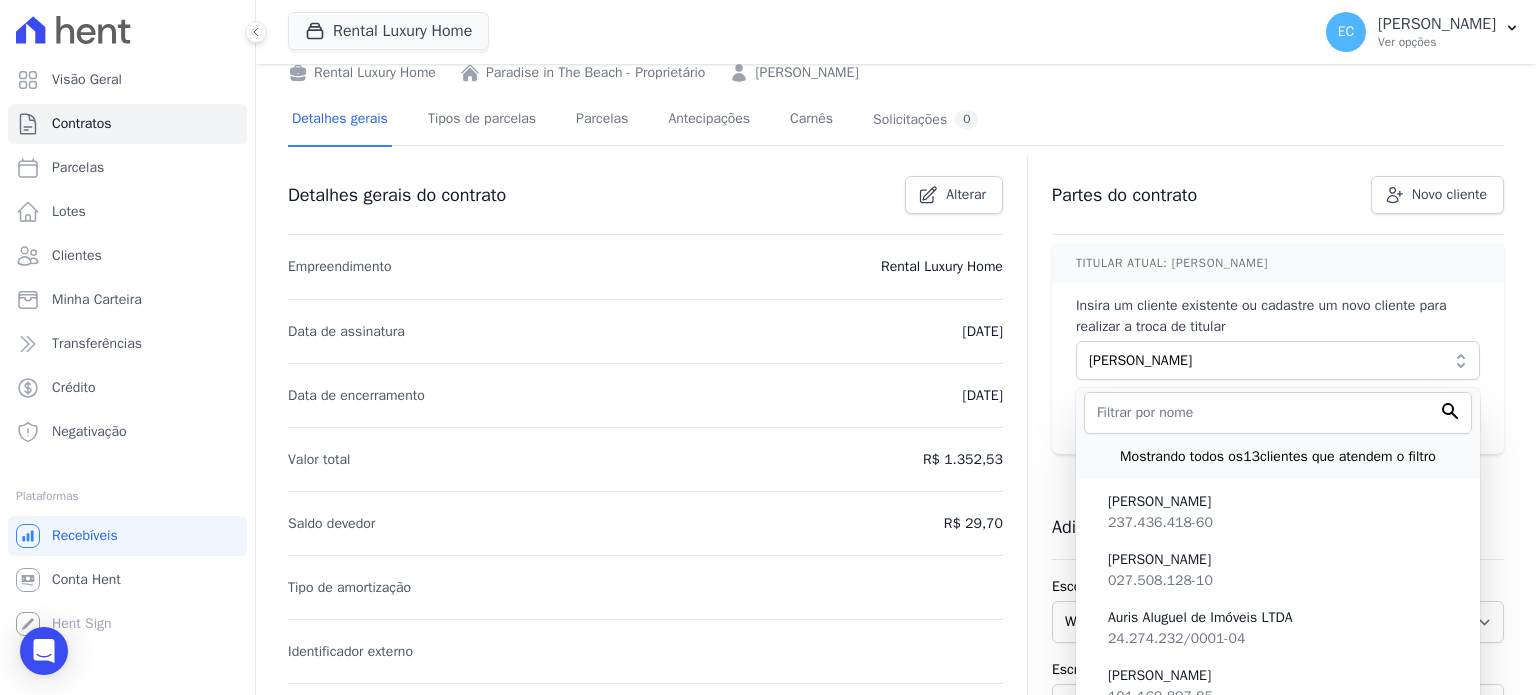 click on "Insira um cliente existente ou cadastre um novo cliente para realizar a troca de titular
a47f2252-703d-4d48-83a8-4bde9fcf0b2d
[PERSON_NAME]
Mostrando todos os  13  clientes que atendem o filtro
[PERSON_NAME]
237.436.418-60
[PERSON_NAME]
027.508.128-10" at bounding box center [1278, 339] 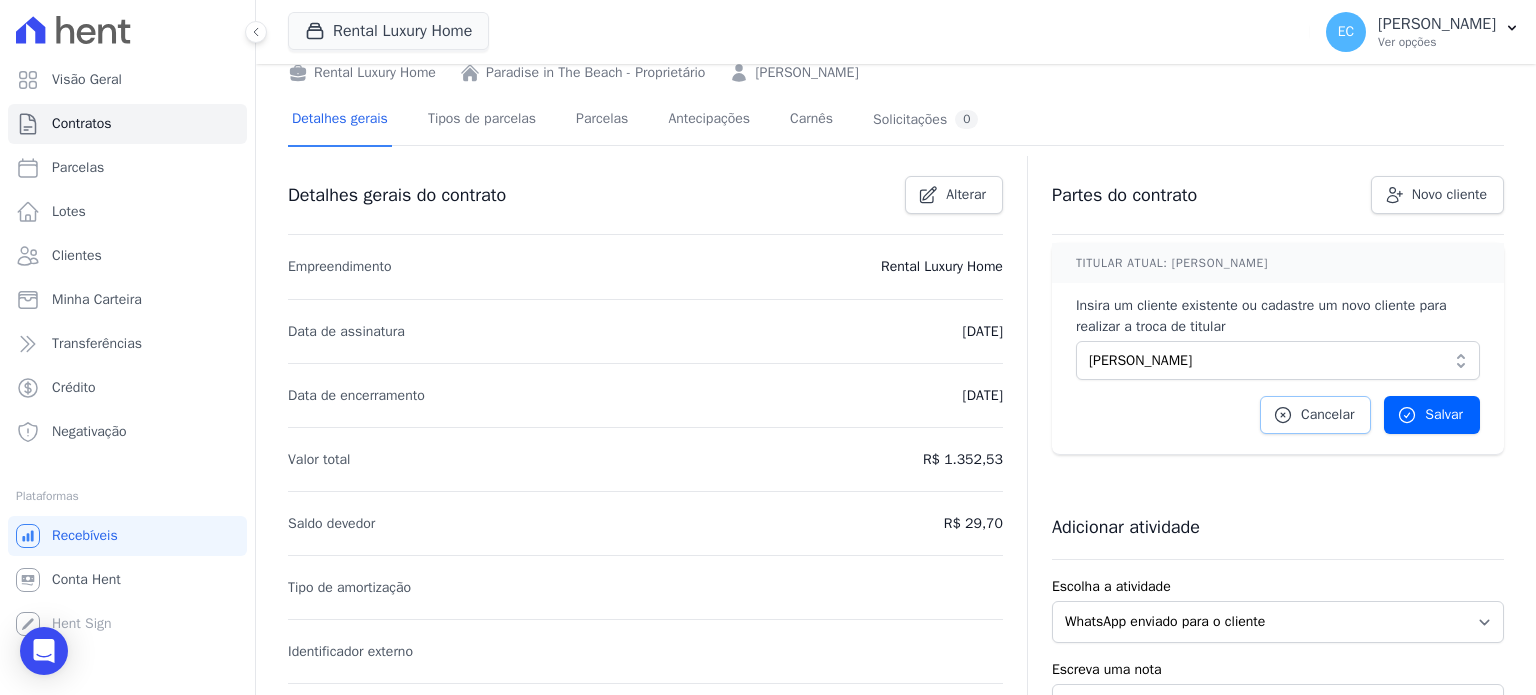 click on "Cancelar" at bounding box center [1327, 415] 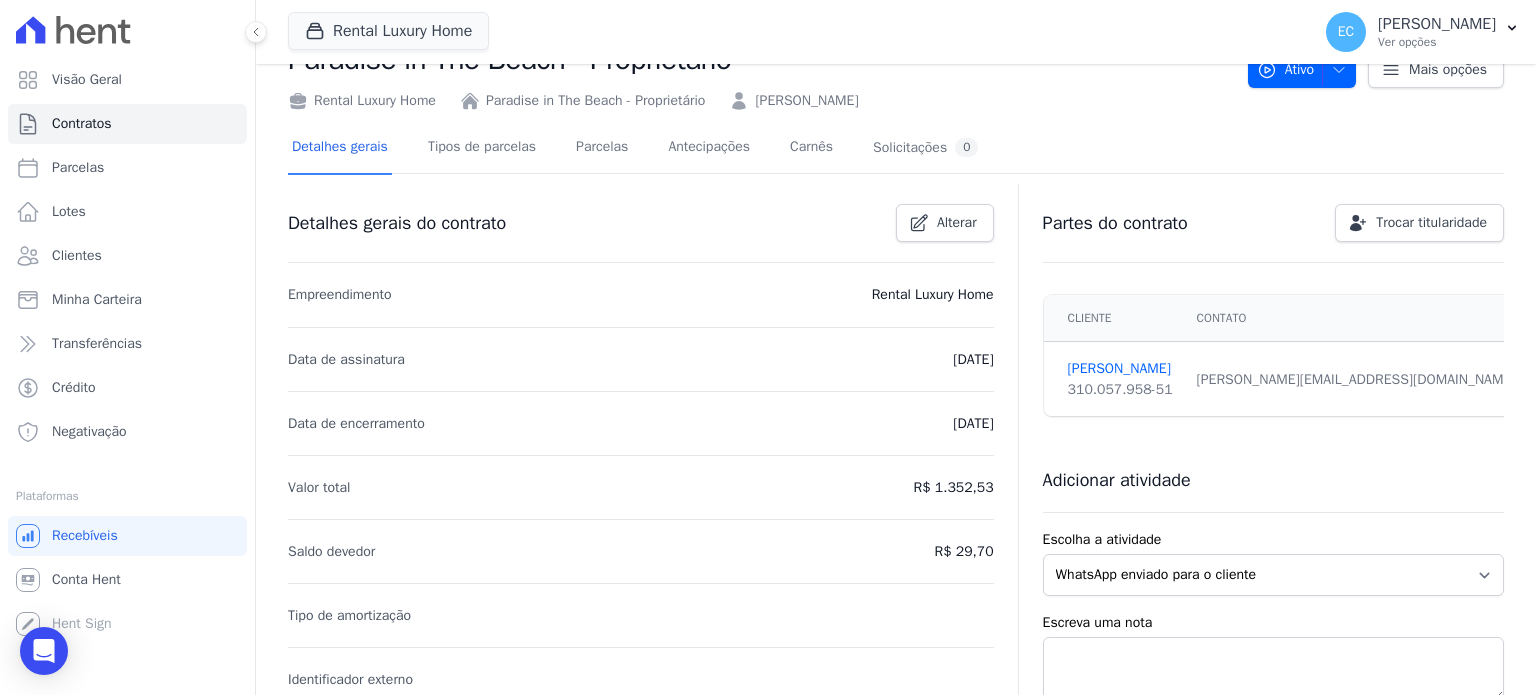 scroll, scrollTop: 0, scrollLeft: 0, axis: both 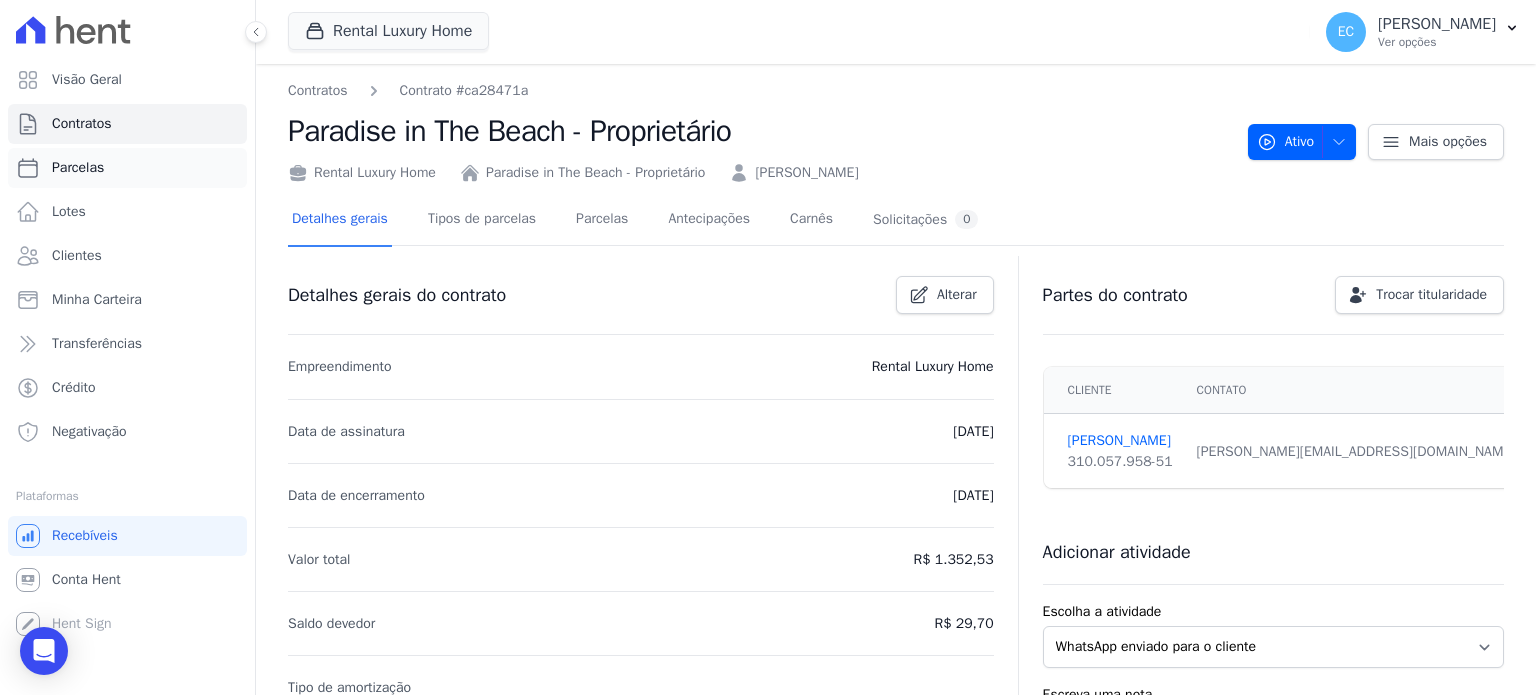 click on "Parcelas" at bounding box center (127, 168) 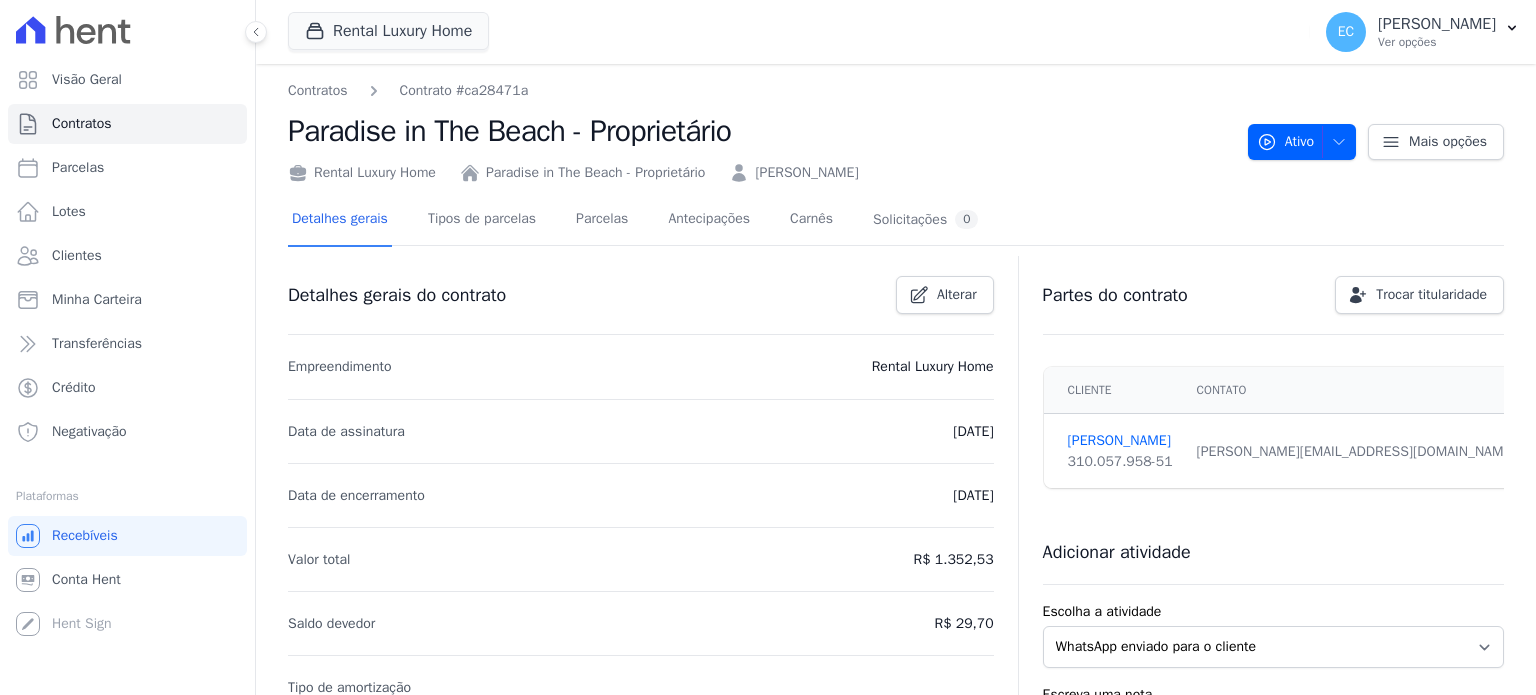 select 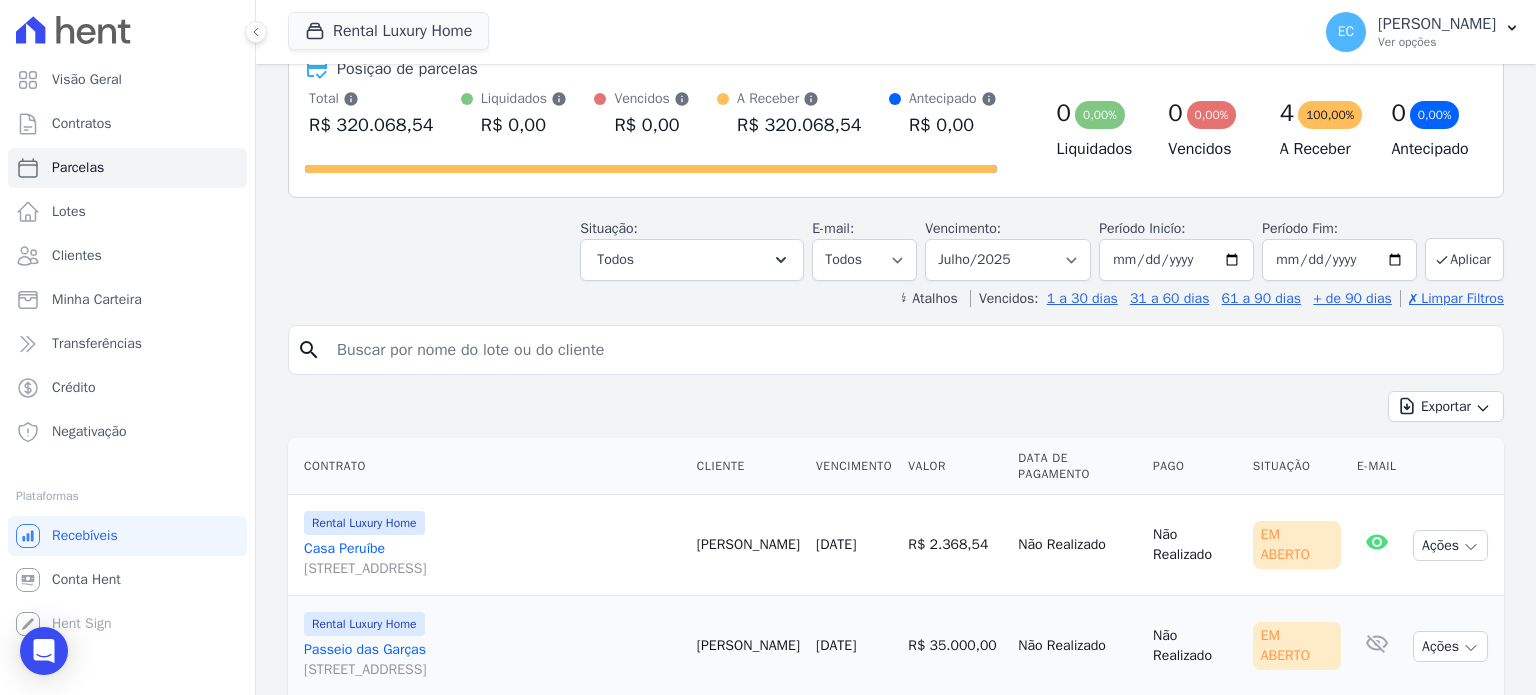 scroll, scrollTop: 418, scrollLeft: 0, axis: vertical 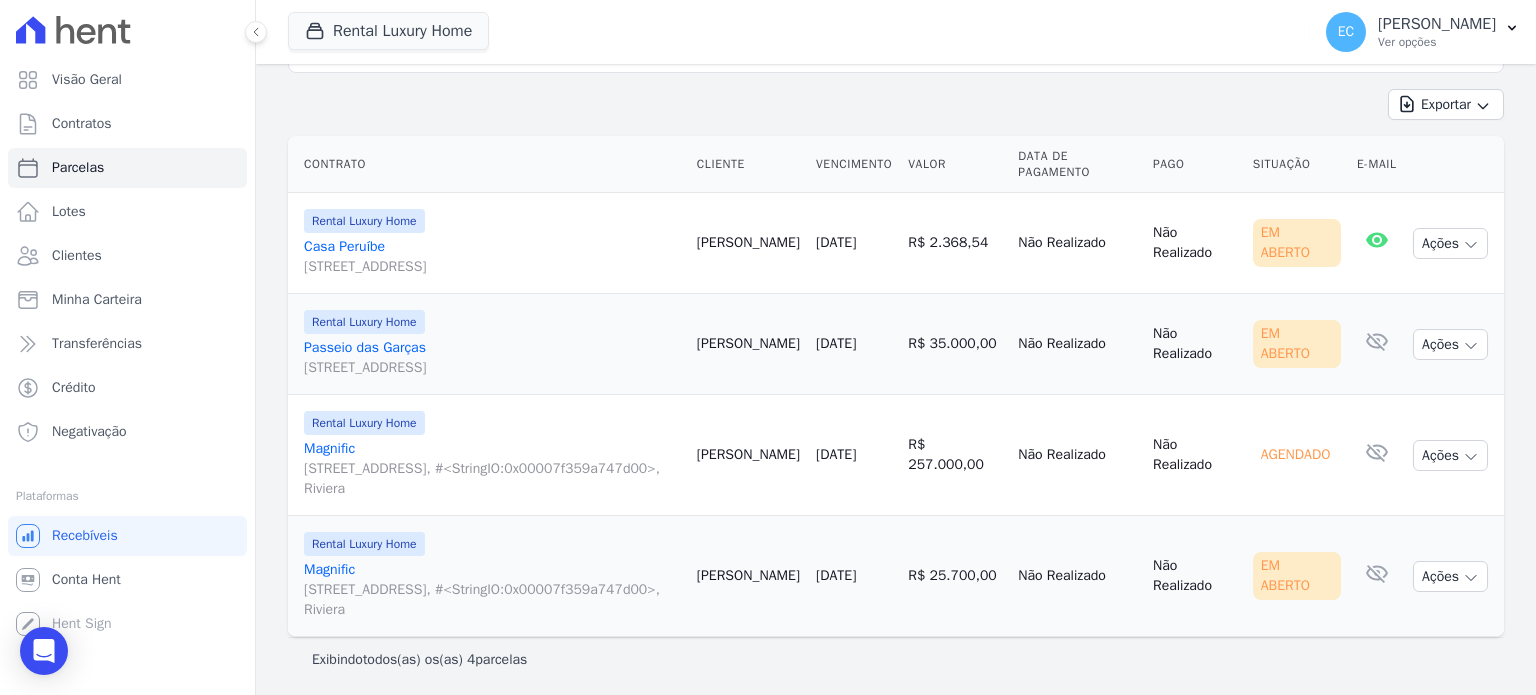 click on "Magnific
[STREET_ADDRESS], #<StringIO:0x00007f359a747d00>, Riviera" at bounding box center (492, 590) 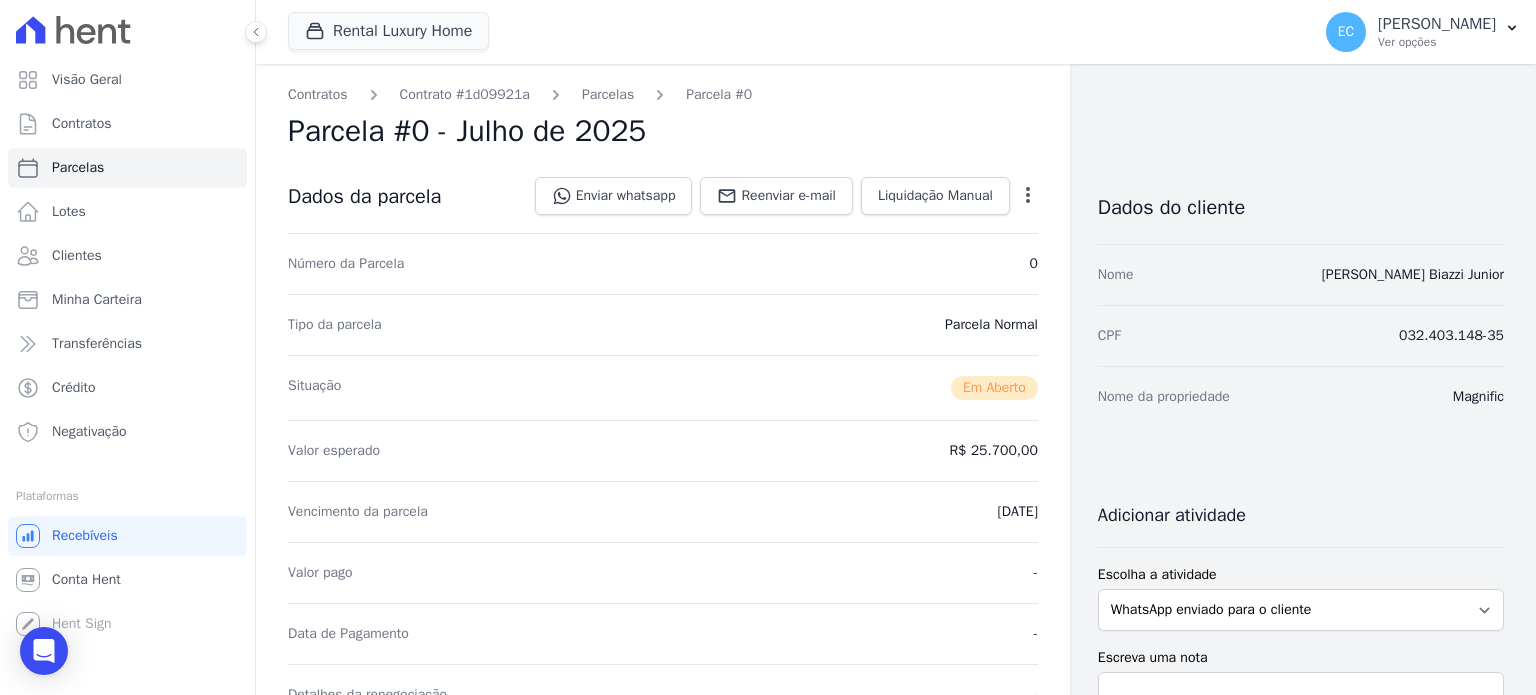 select 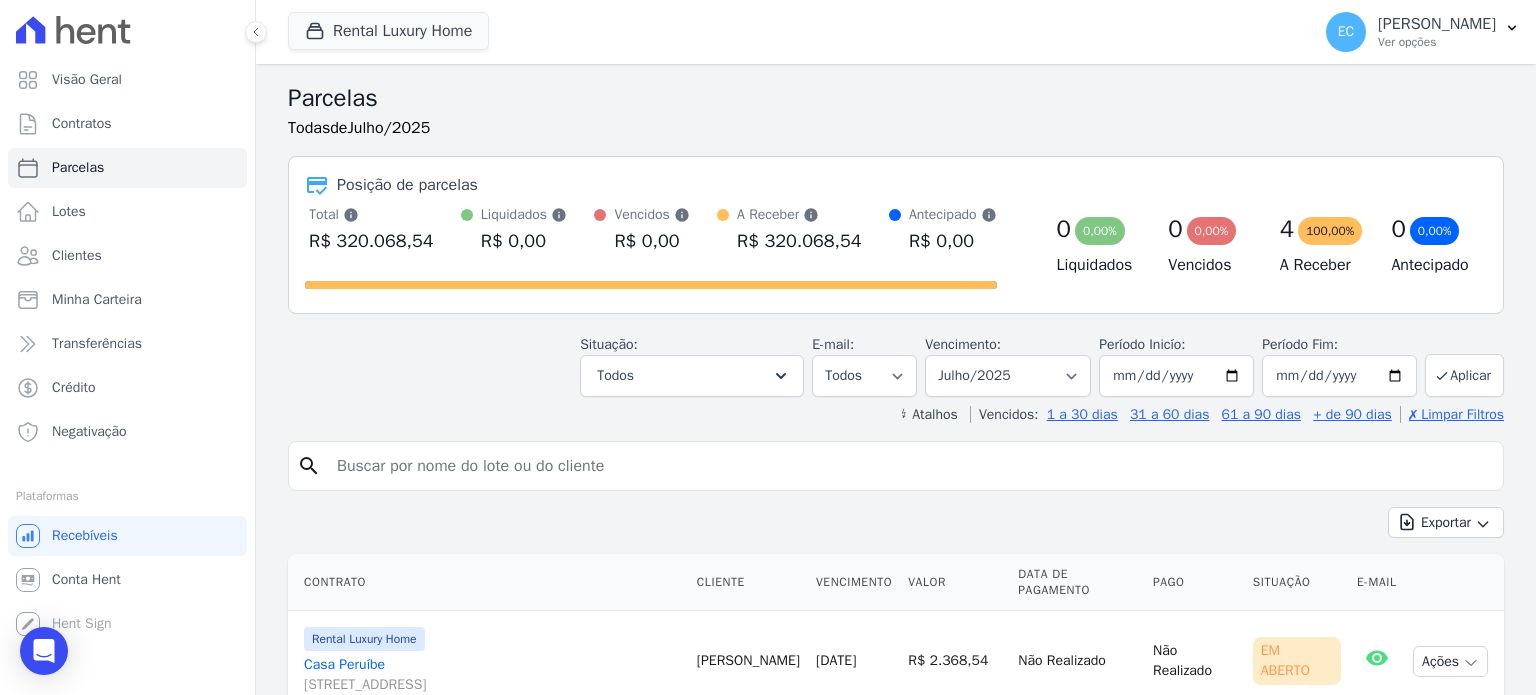 scroll, scrollTop: 418, scrollLeft: 0, axis: vertical 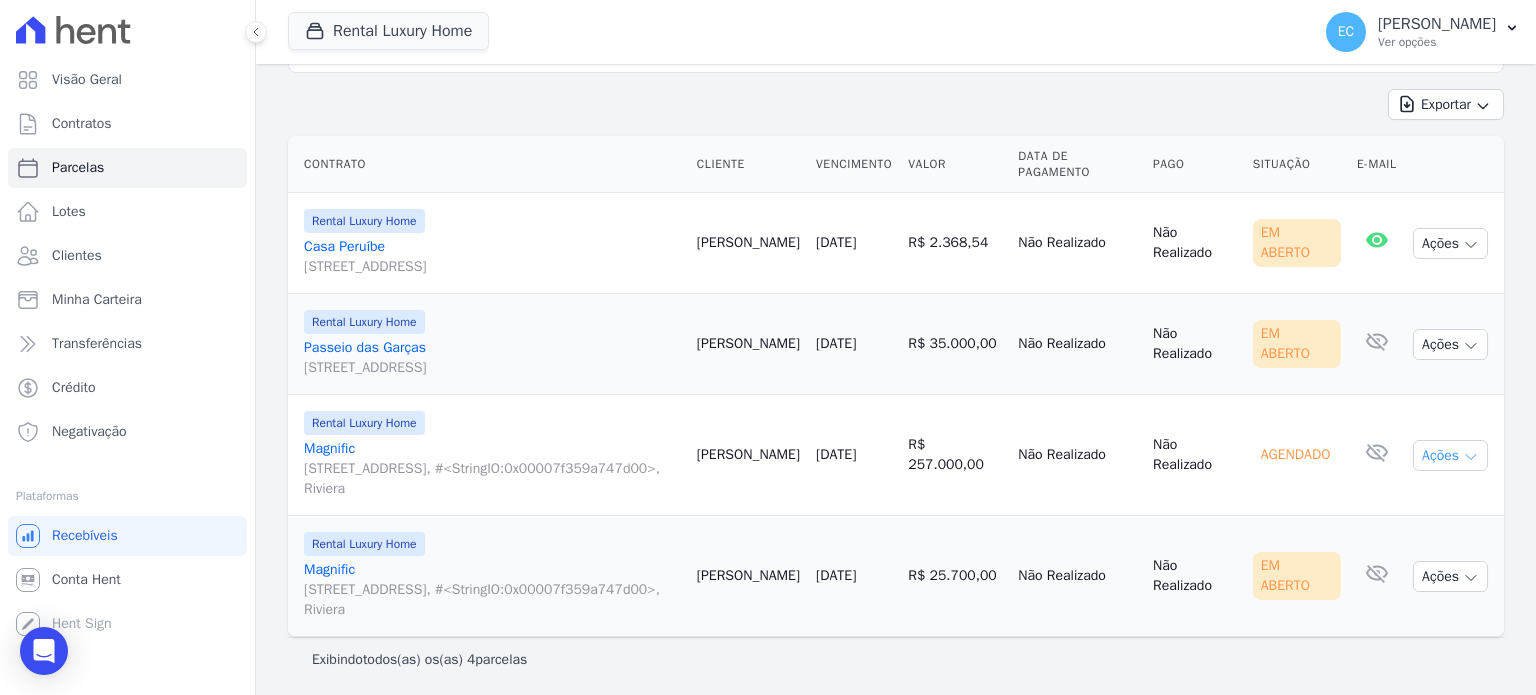 click on "Ações" at bounding box center [1450, 455] 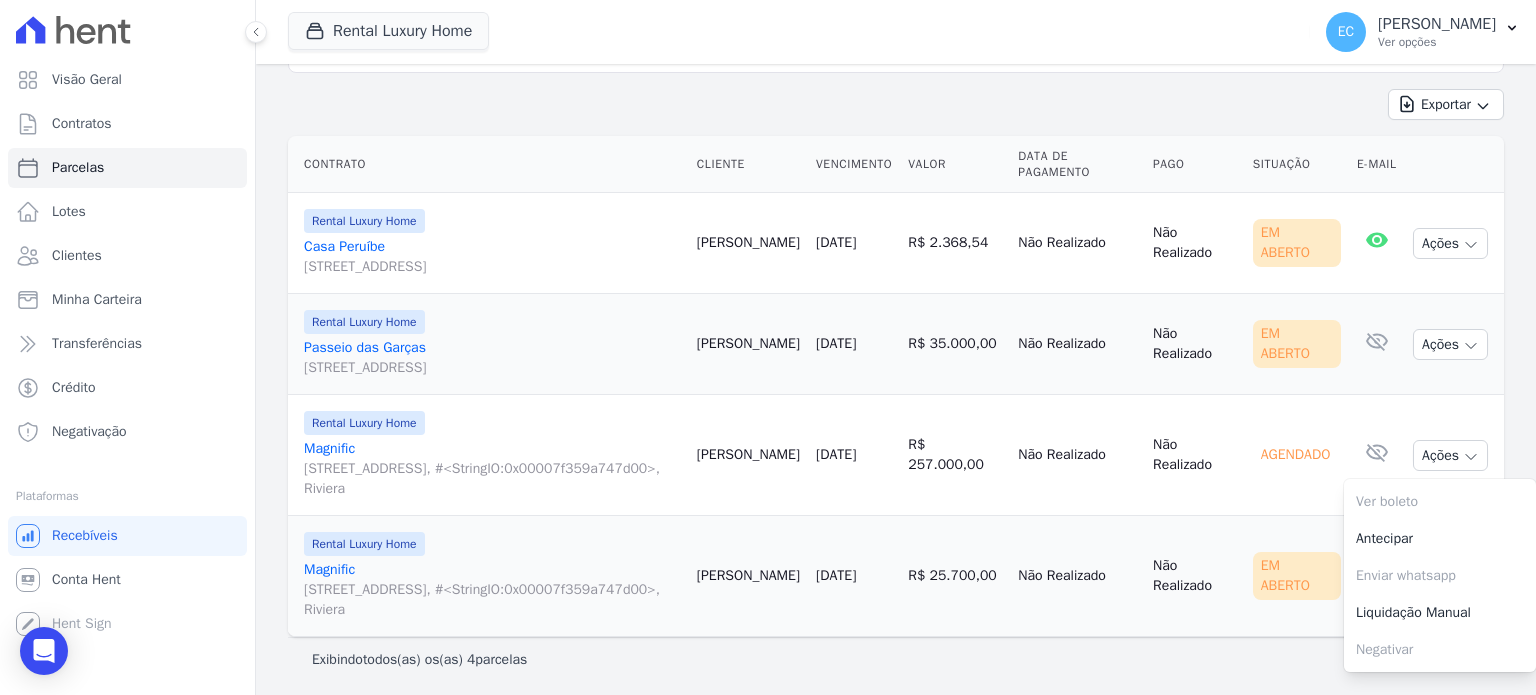 click on "Não Realizado" at bounding box center (1077, 455) 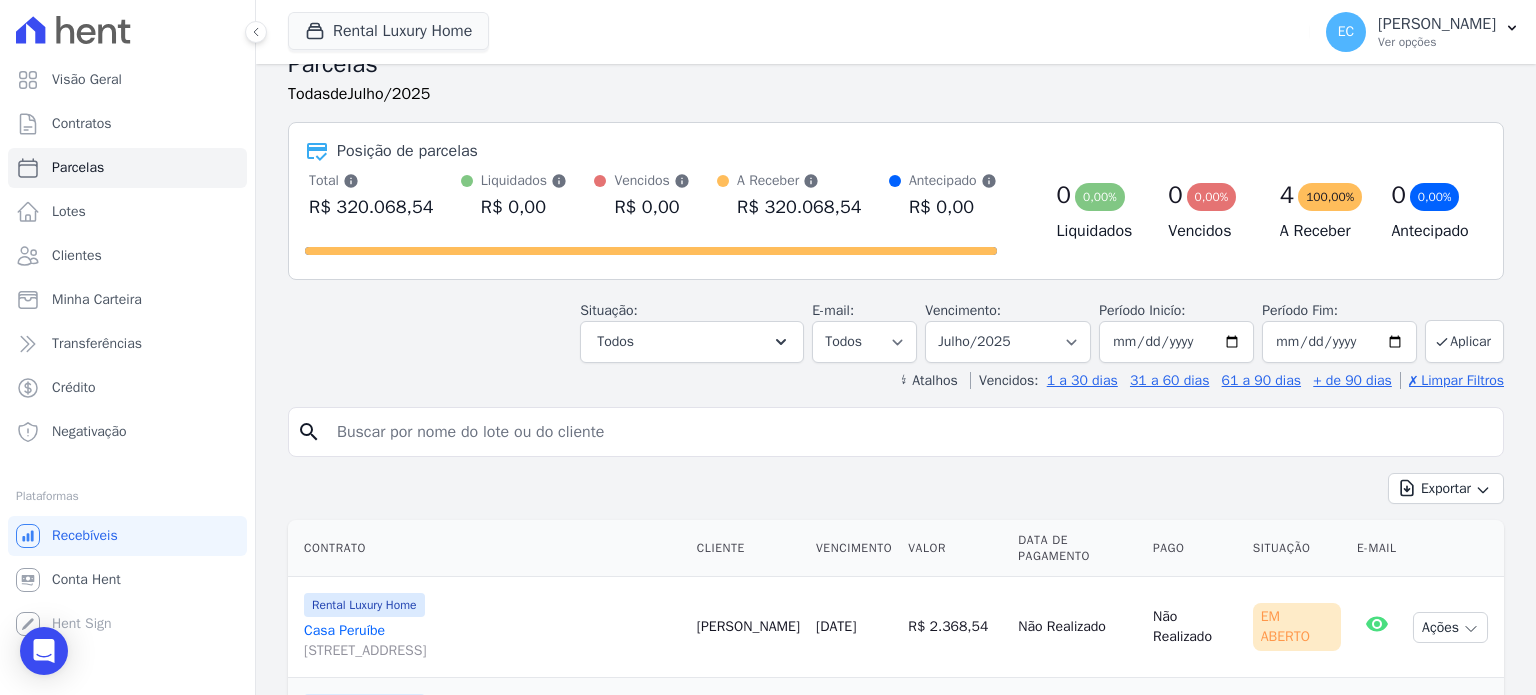 scroll, scrollTop: 0, scrollLeft: 0, axis: both 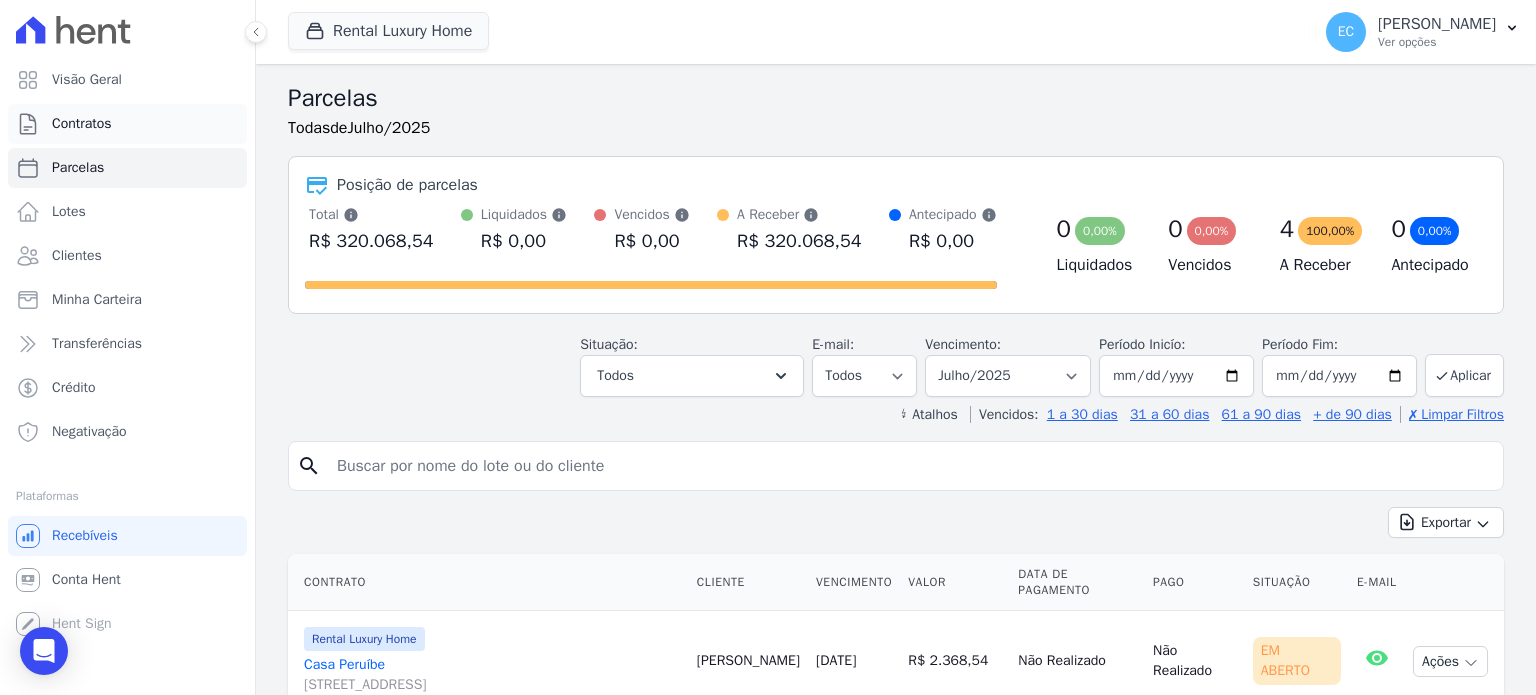 click on "Contratos" at bounding box center [127, 124] 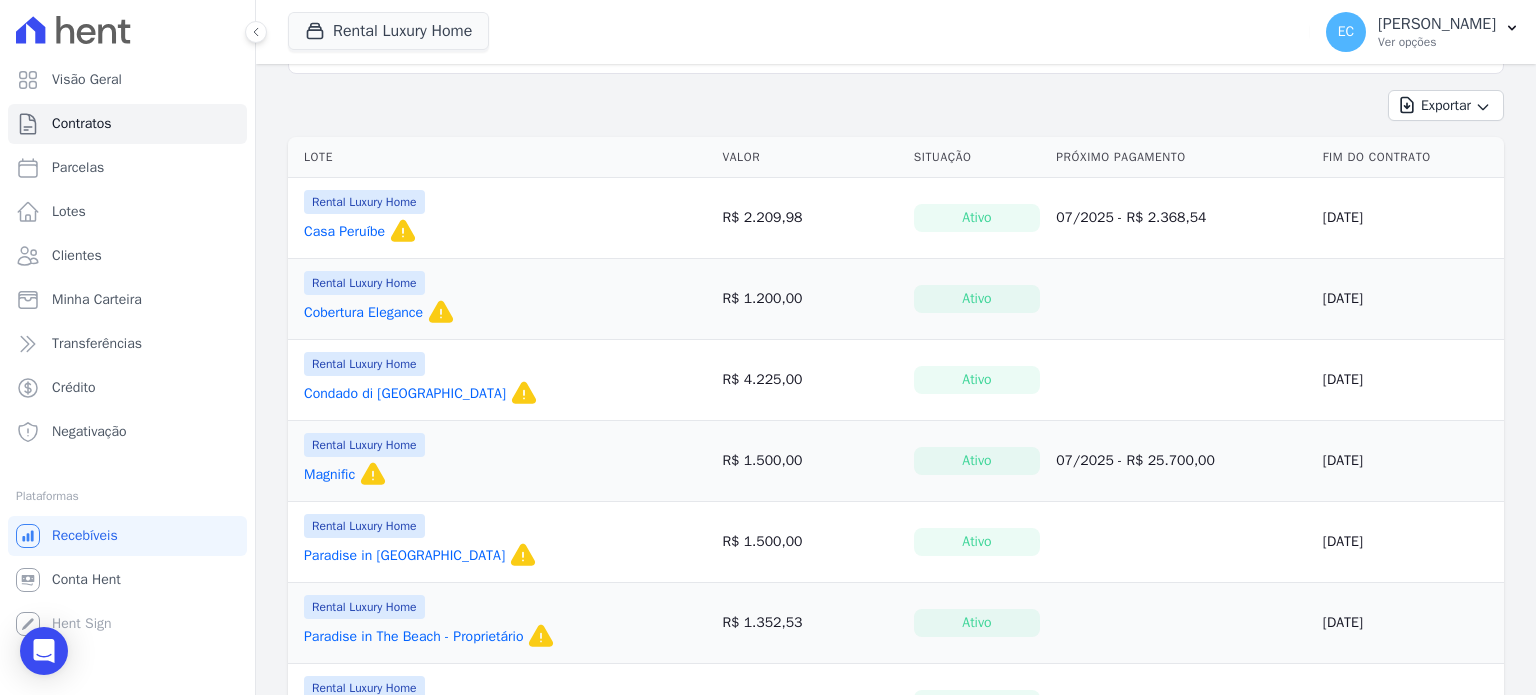 scroll, scrollTop: 468, scrollLeft: 0, axis: vertical 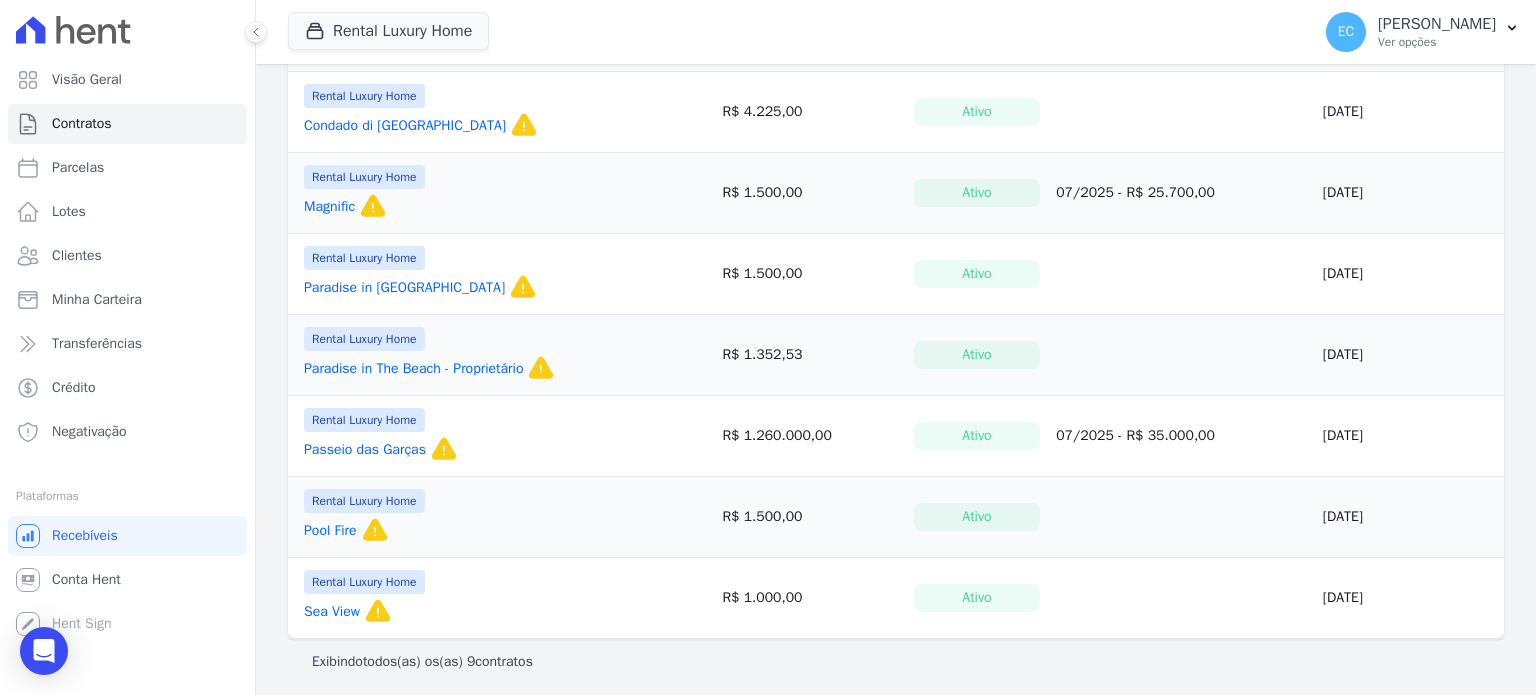 click on "Rental Luxury Home
Paradise in [GEOGRAPHIC_DATA]
Esse contrato irá expirar em [DATE] e a partir dessa data não gerará novos pagamentos!" at bounding box center [501, 274] 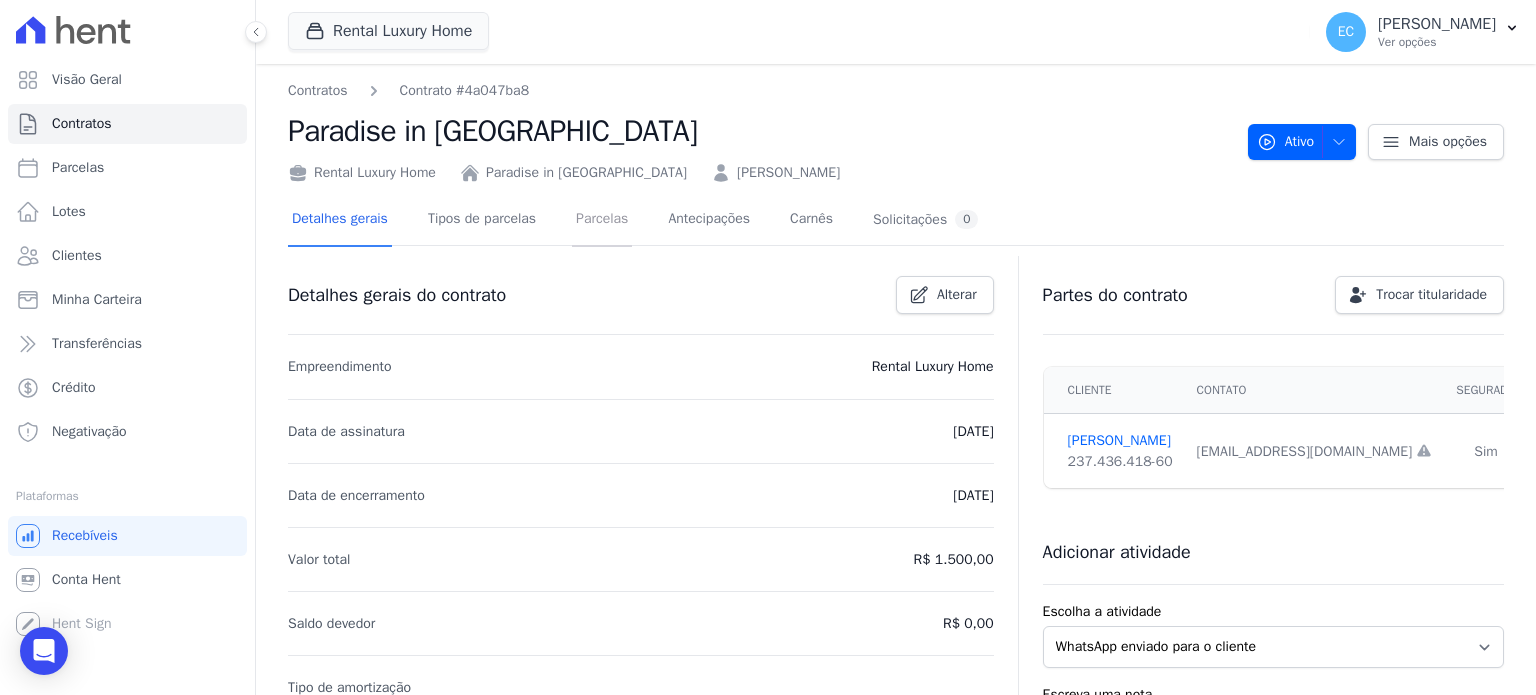 click on "Parcelas" at bounding box center (602, 220) 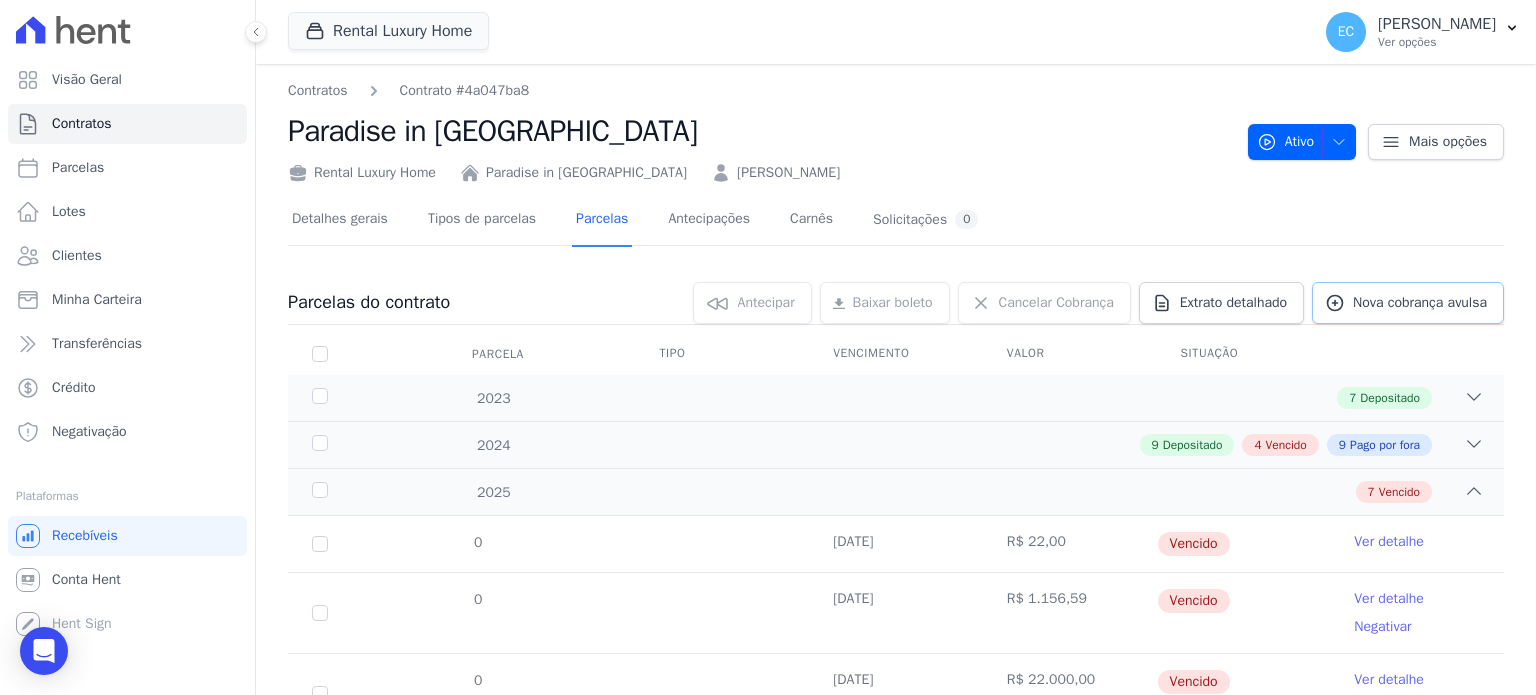 click on "Nova cobrança avulsa" at bounding box center [1420, 303] 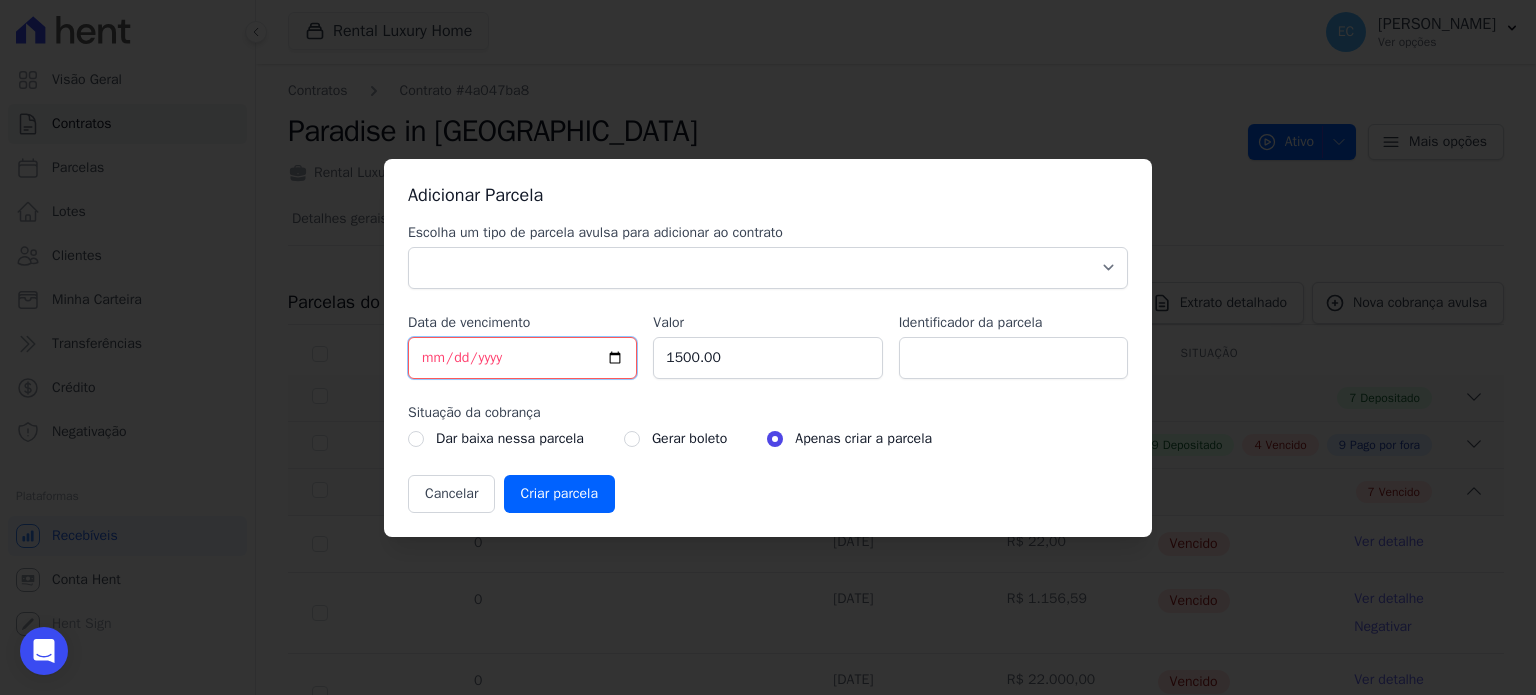 click on "[DATE]" at bounding box center (522, 358) 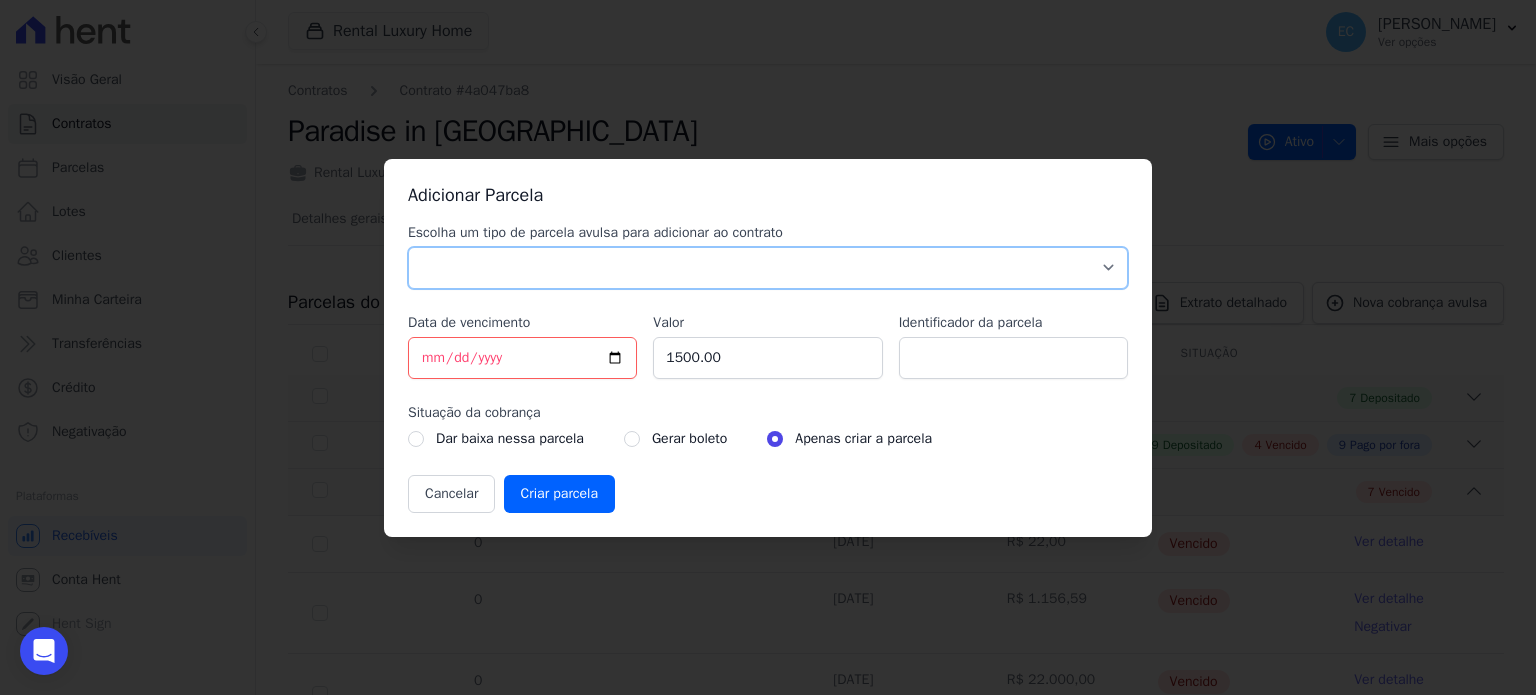 click on "Parcela Normal
Sinal
Caução
Intercalada
Chaves
Pré Chaves
Pós Chaves
Taxas
Quitação
Outros
Parcela do Cliente
Acordo
Financiamento CEF
Comissão
Antecipação" at bounding box center (768, 268) 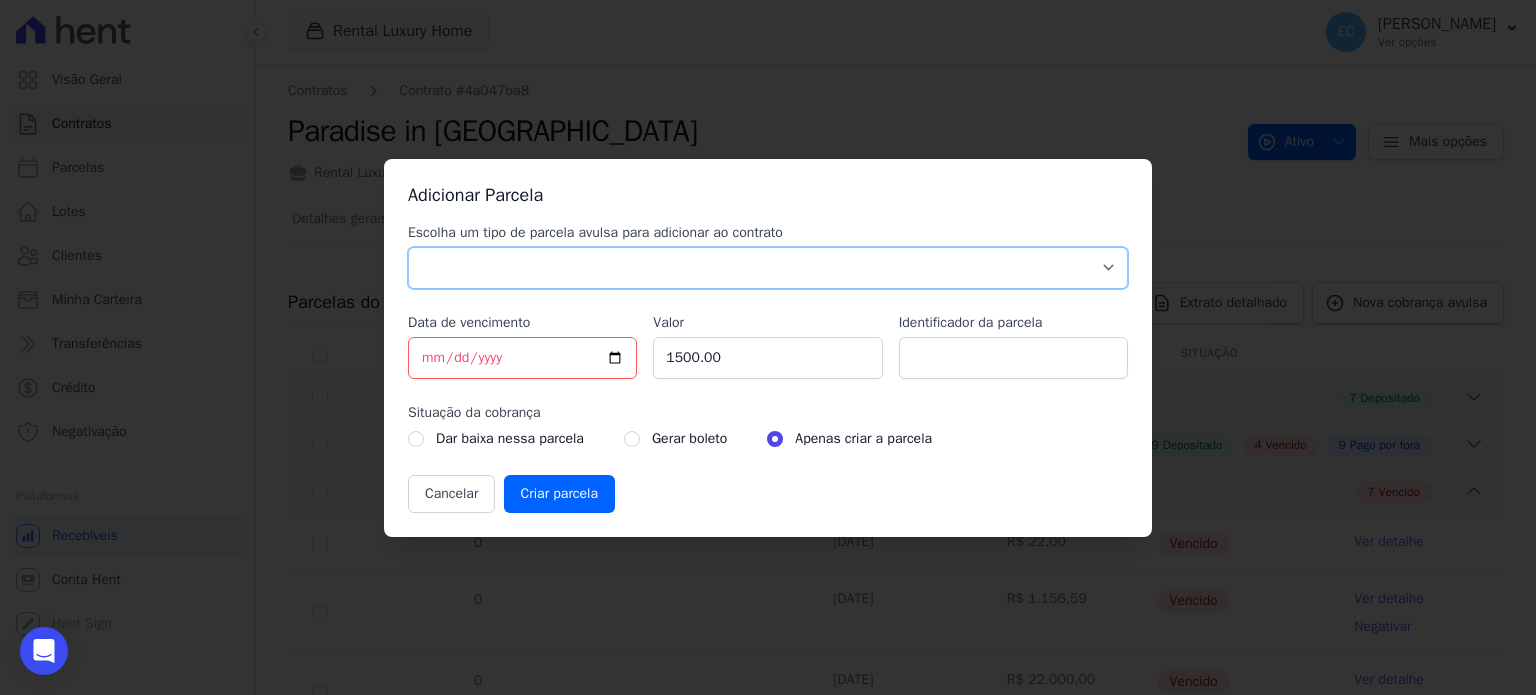 select on "standard" 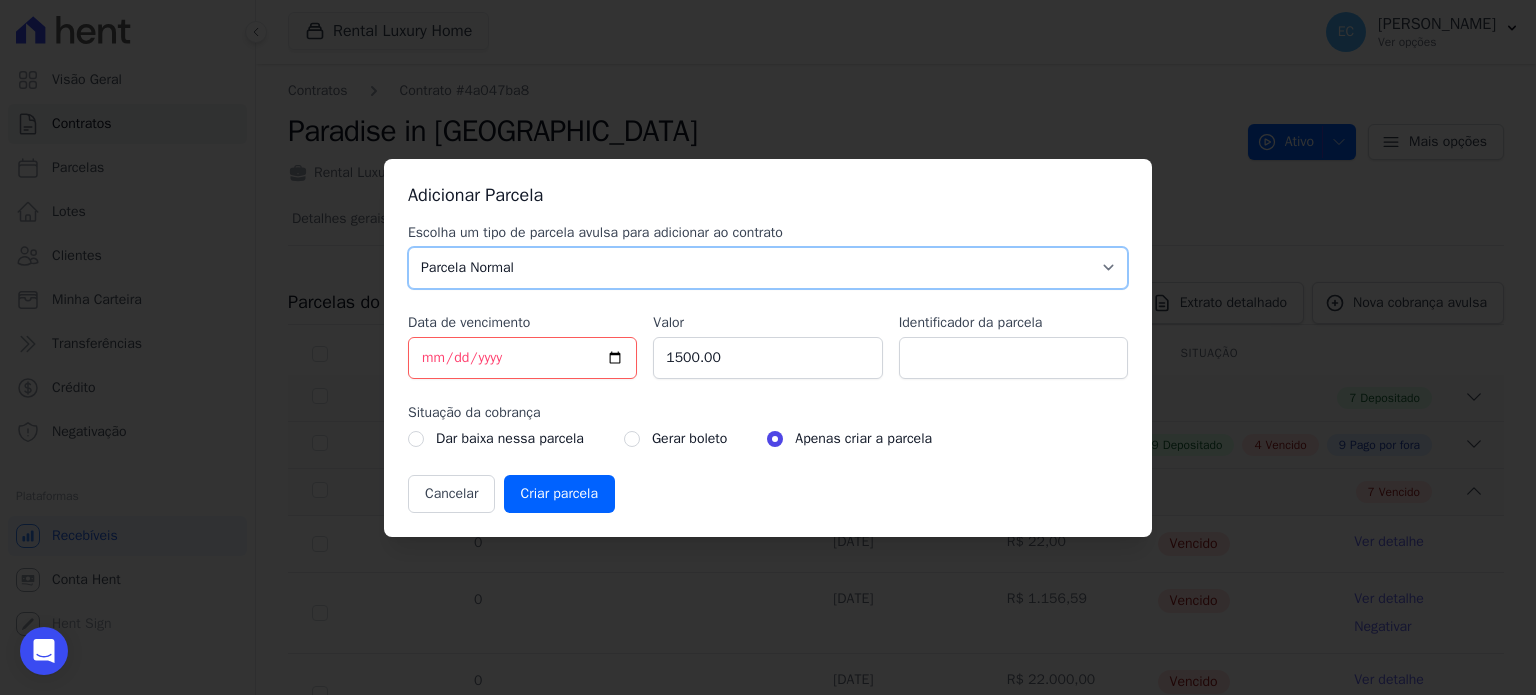 click on "Parcela Normal
Sinal
Caução
Intercalada
Chaves
Pré Chaves
Pós Chaves
Taxas
Quitação
Outros
Parcela do Cliente
Acordo
Financiamento CEF
Comissão
Antecipação" at bounding box center (768, 268) 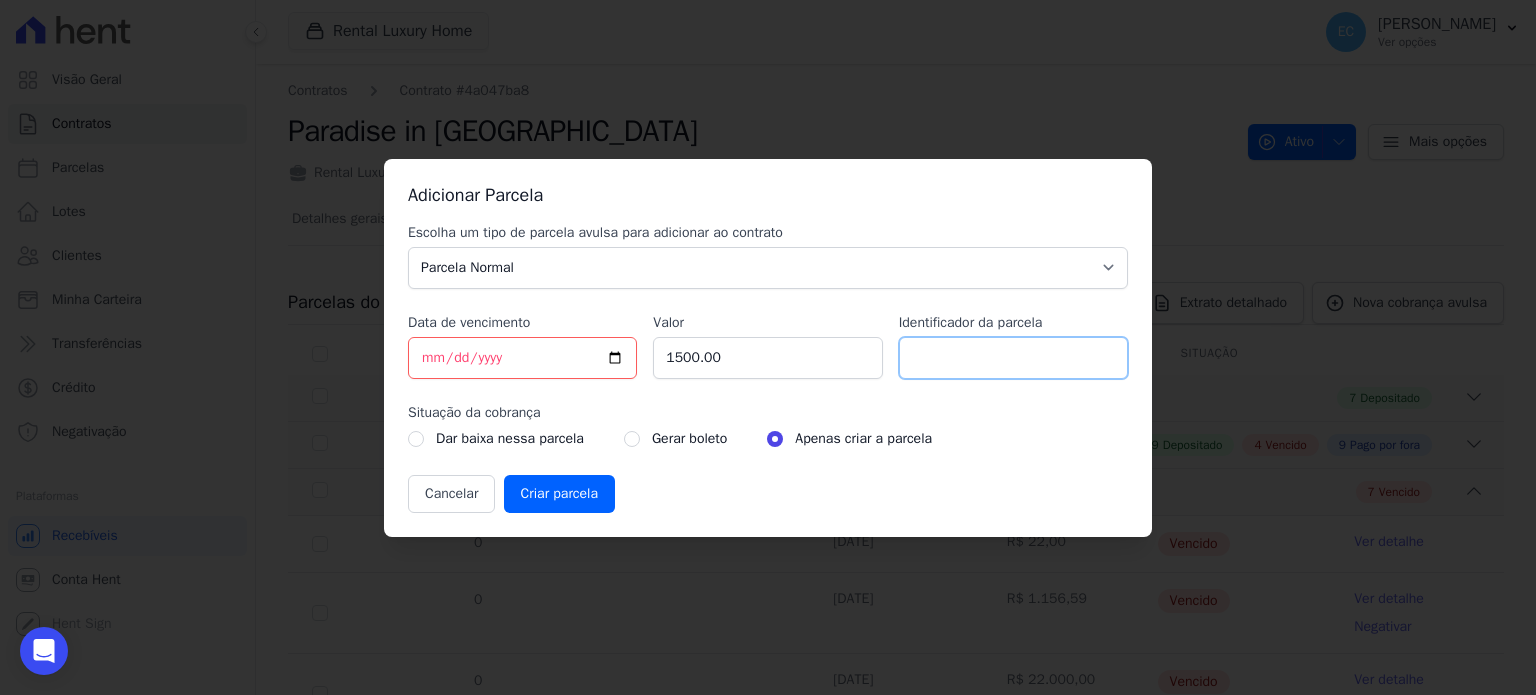 click on "Identificador da parcela" at bounding box center (1013, 358) 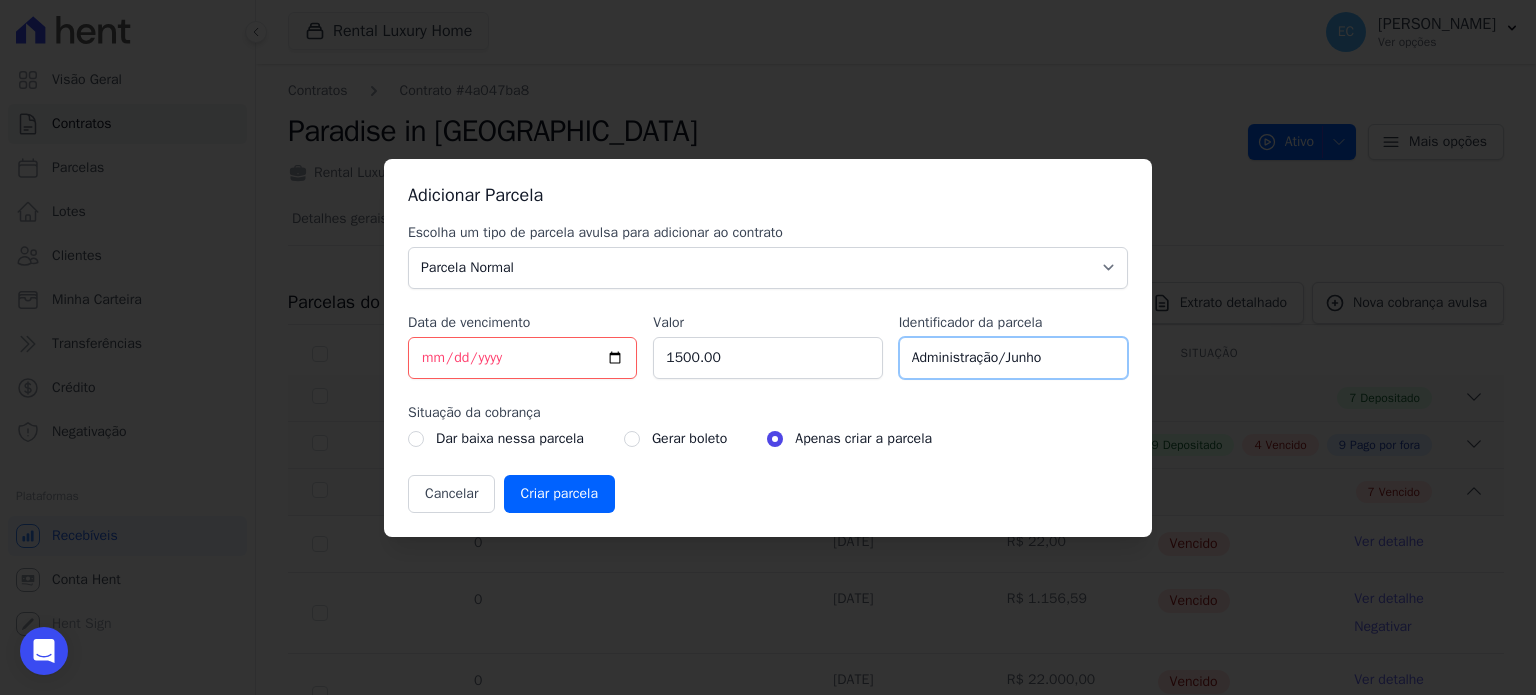type on "Administração/Junho" 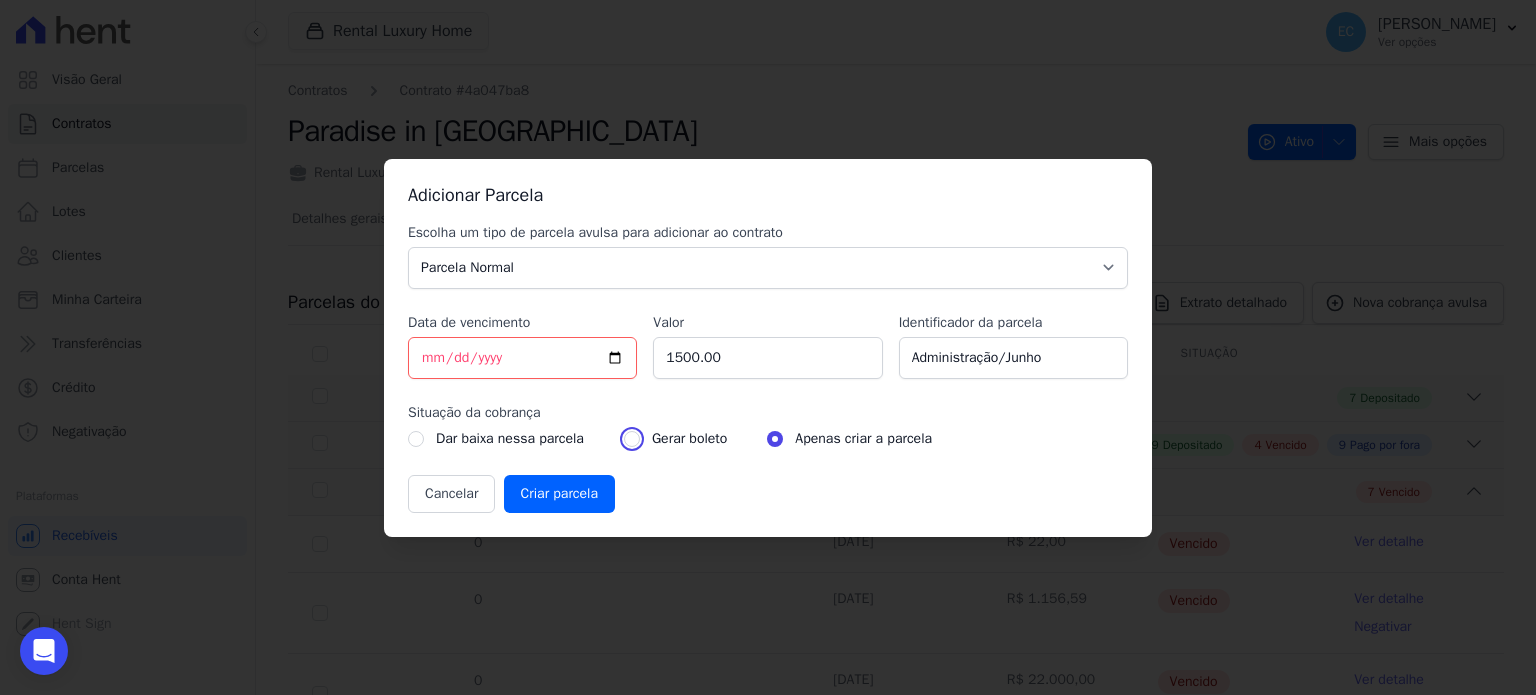 drag, startPoint x: 636, startPoint y: 440, endPoint x: 604, endPoint y: 465, distance: 40.60788 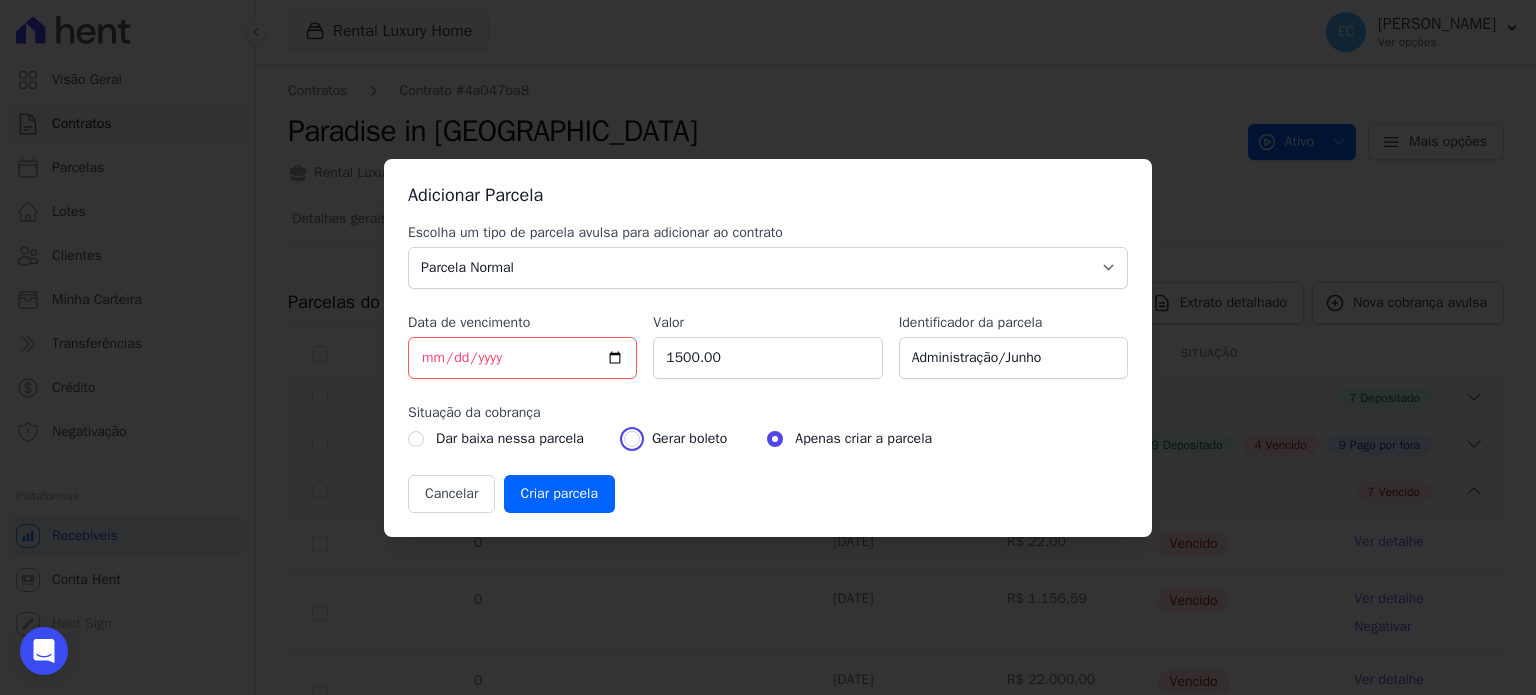 click at bounding box center [632, 439] 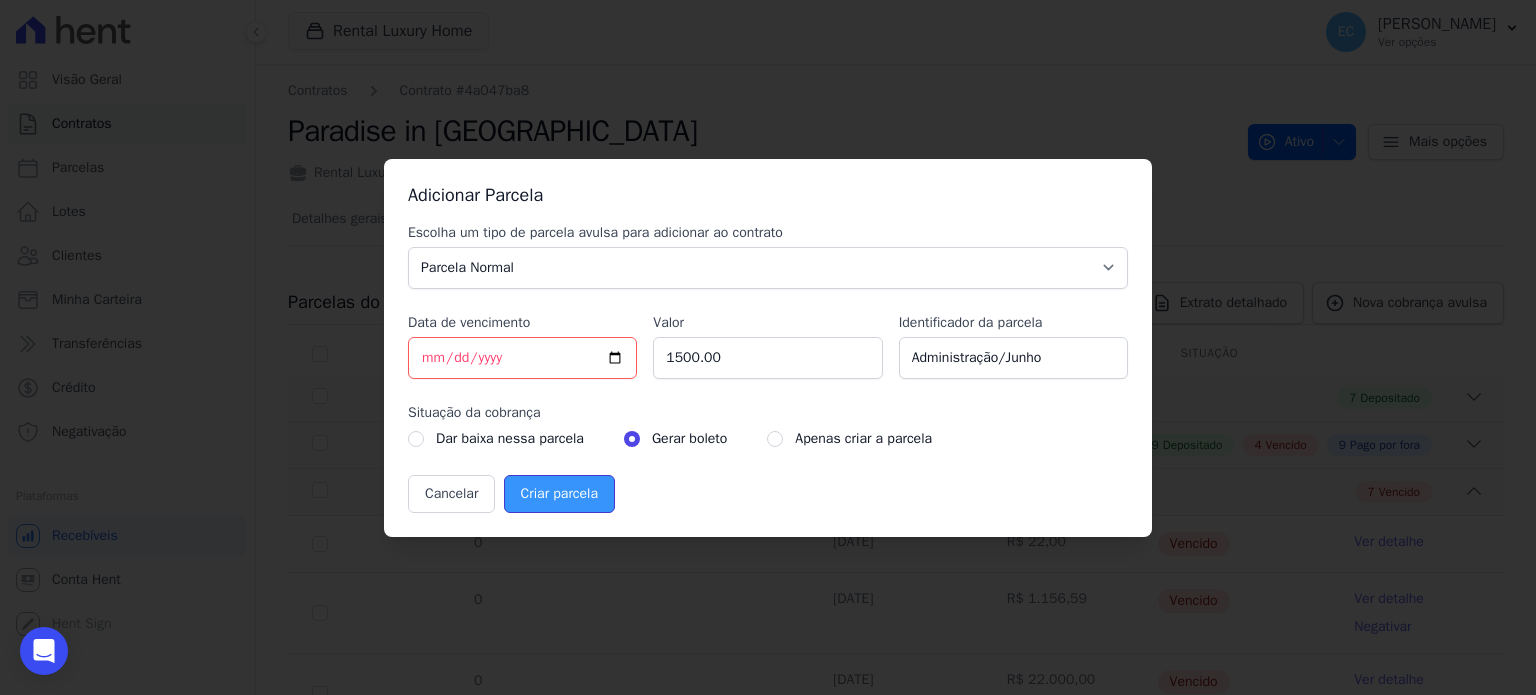click on "Criar parcela" at bounding box center [559, 494] 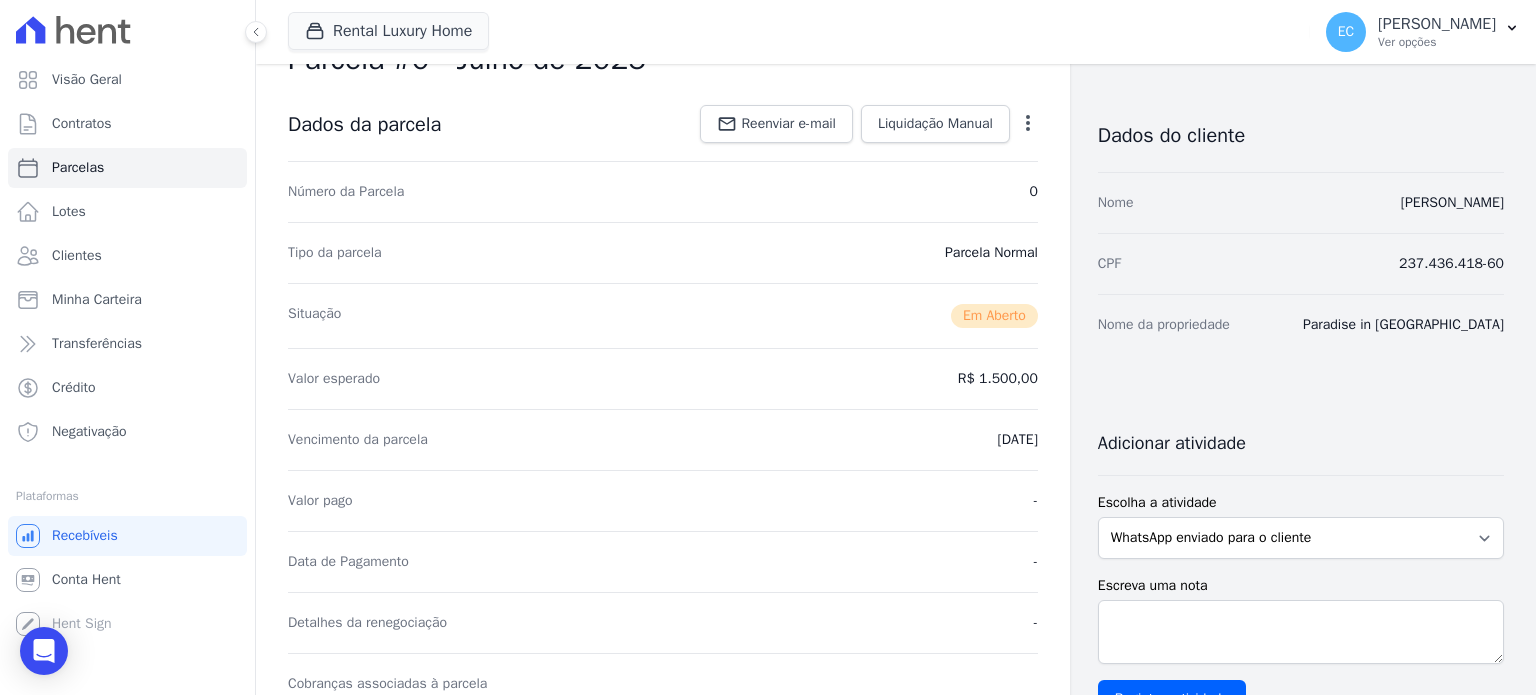 scroll, scrollTop: 0, scrollLeft: 0, axis: both 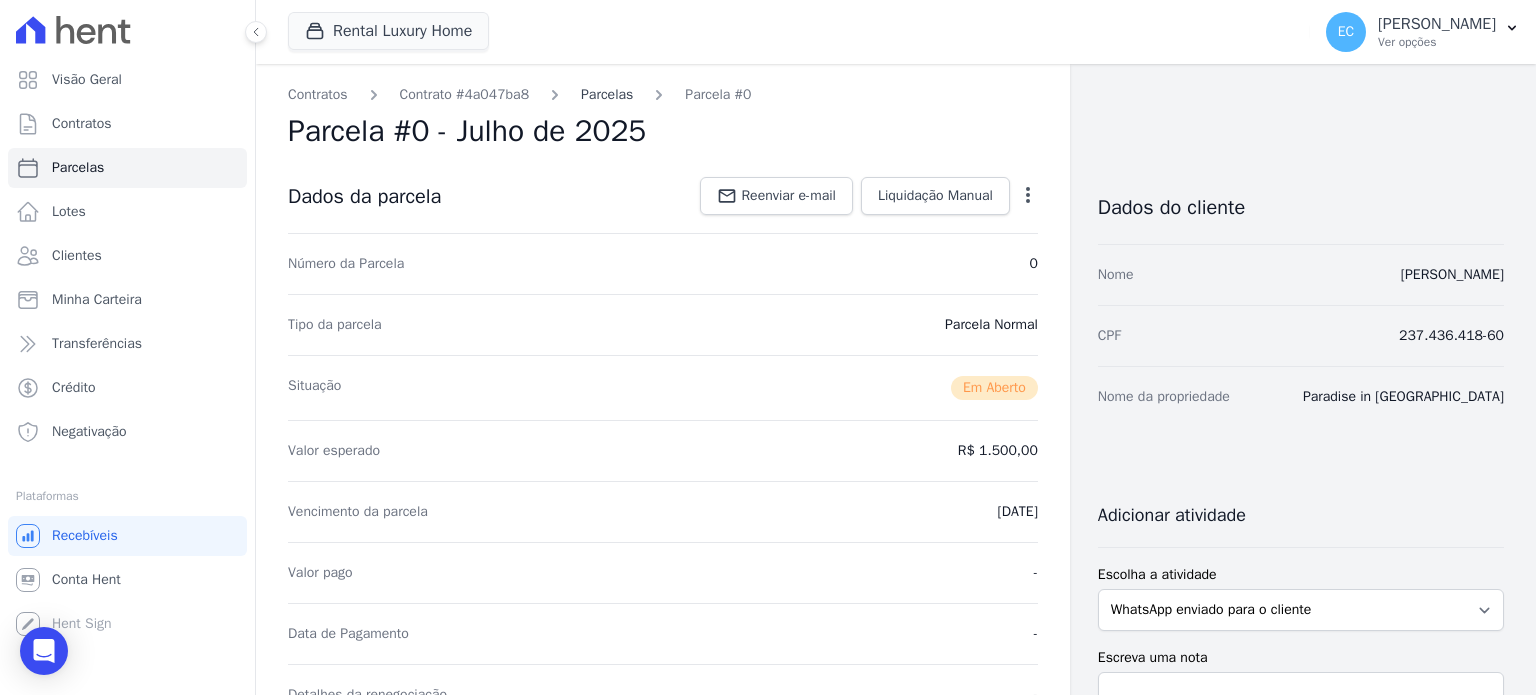 click on "Parcelas" at bounding box center [607, 94] 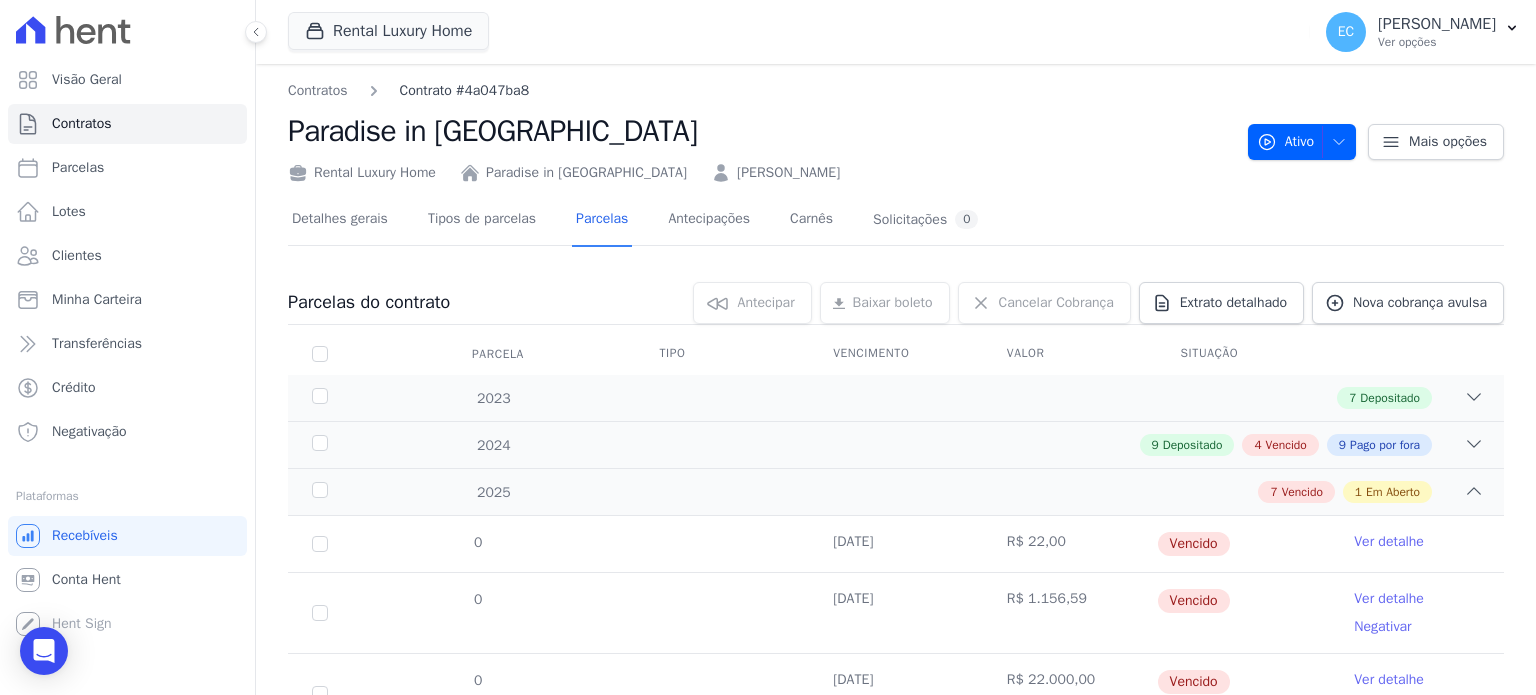 click on "Contrato
#4a047ba8" at bounding box center [464, 90] 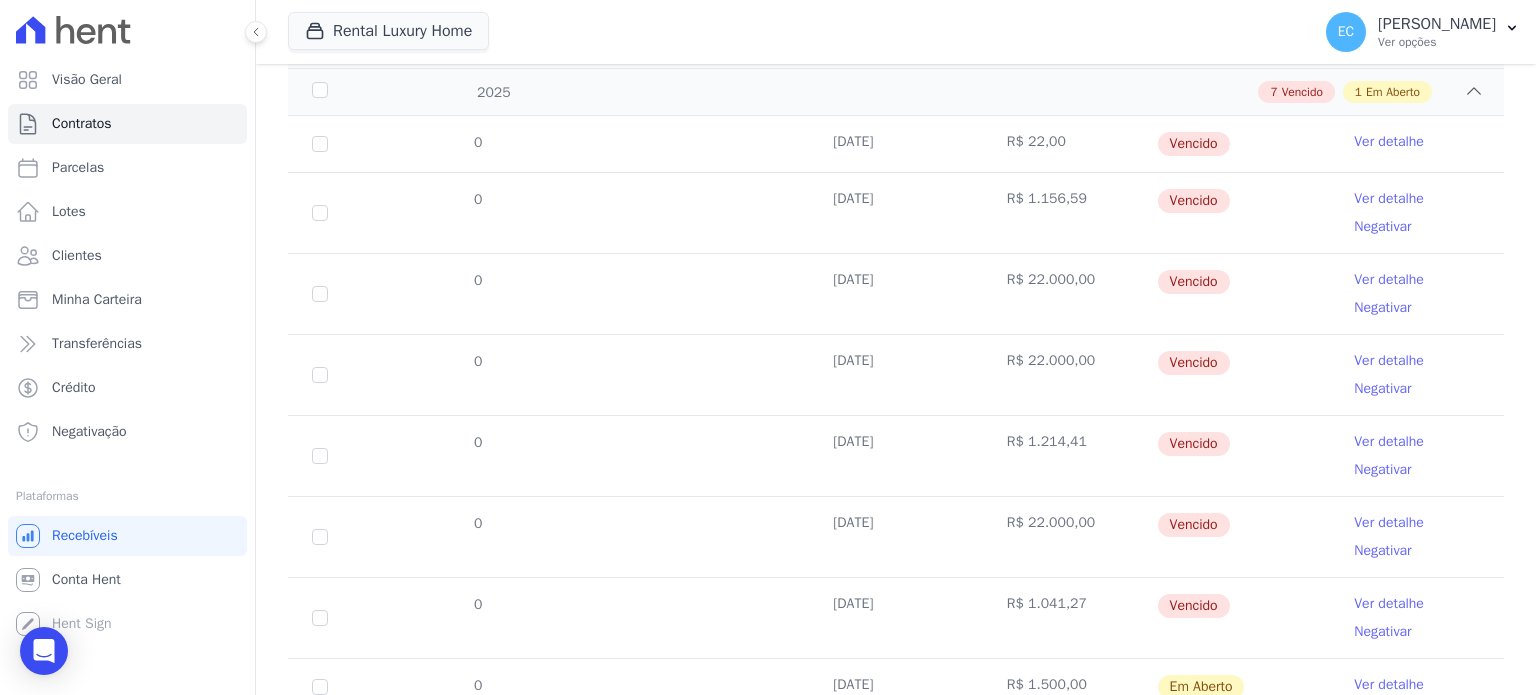 scroll, scrollTop: 476, scrollLeft: 0, axis: vertical 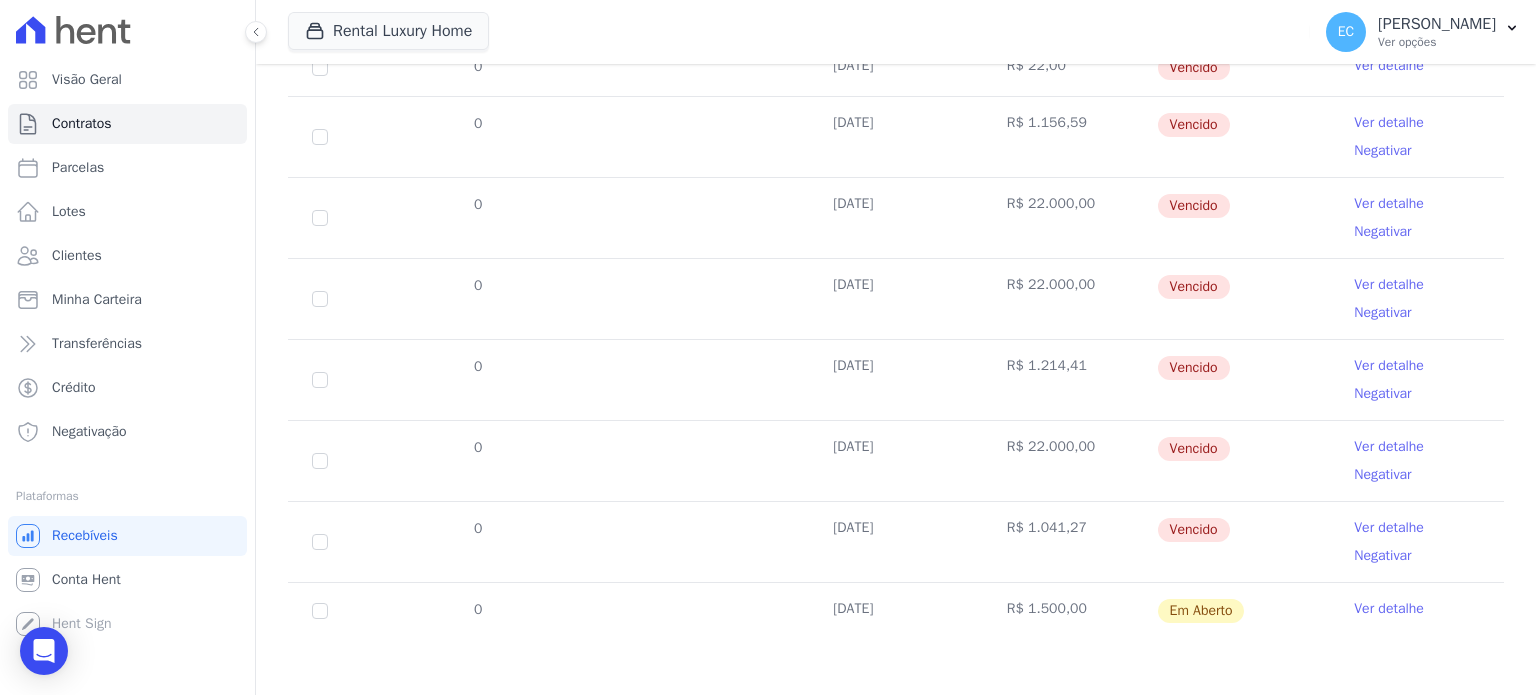 click on "Ver detalhe" at bounding box center (1389, 609) 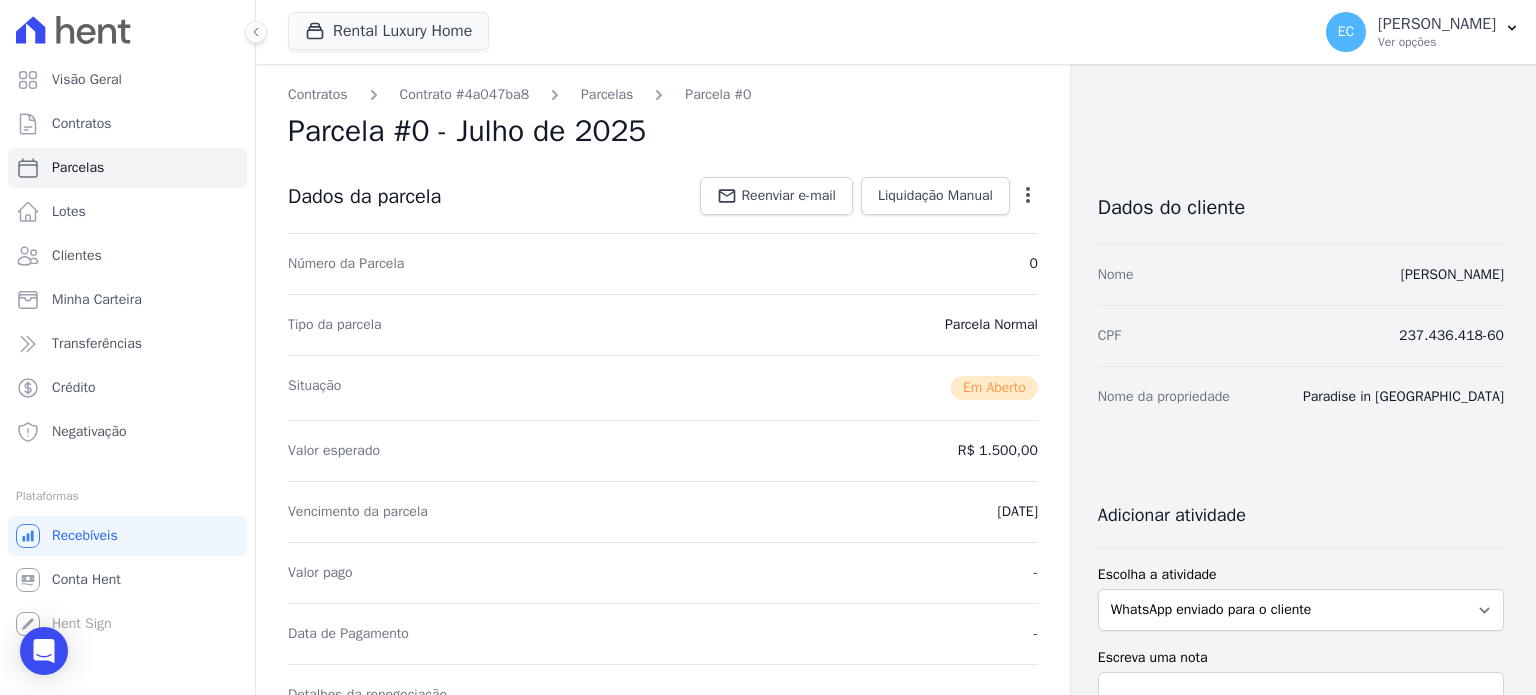 click on "Open options" at bounding box center (1028, 198) 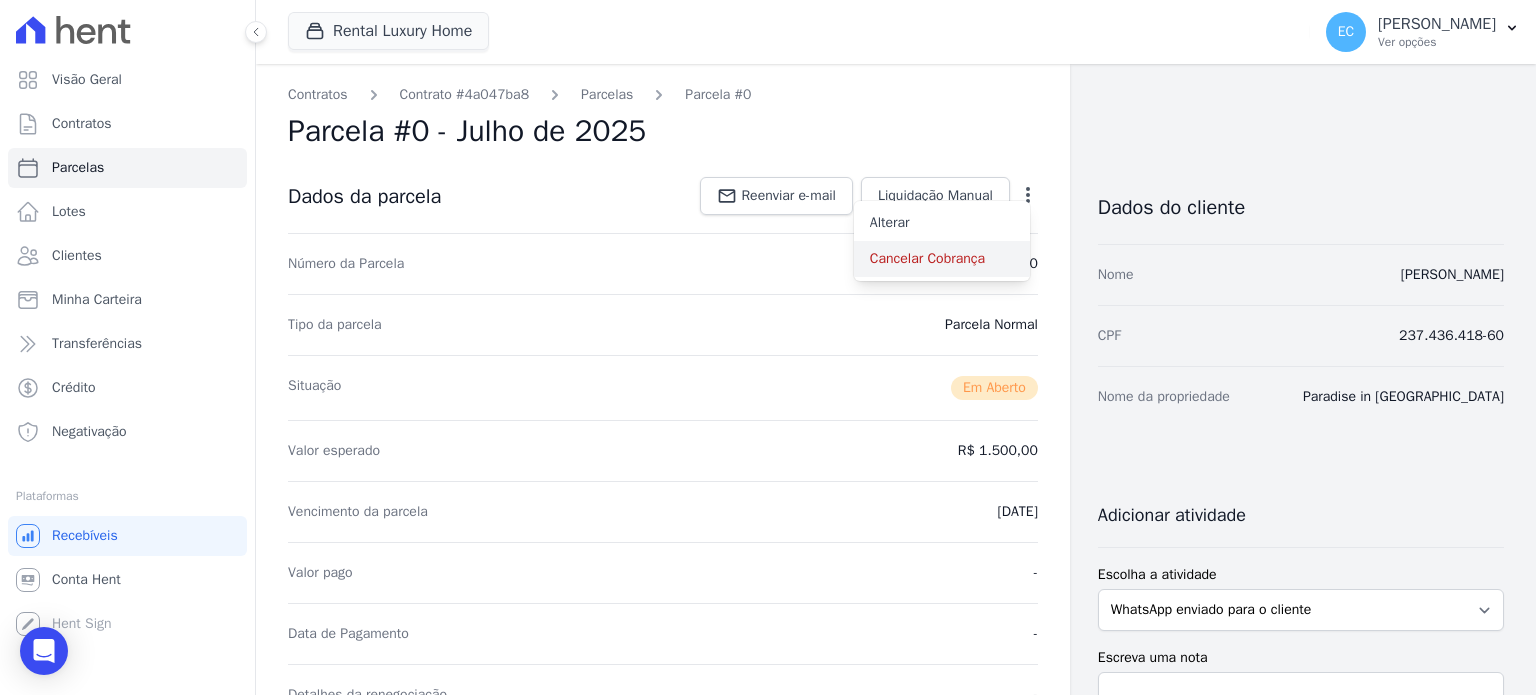 click on "Cancelar Cobrança" at bounding box center [942, 259] 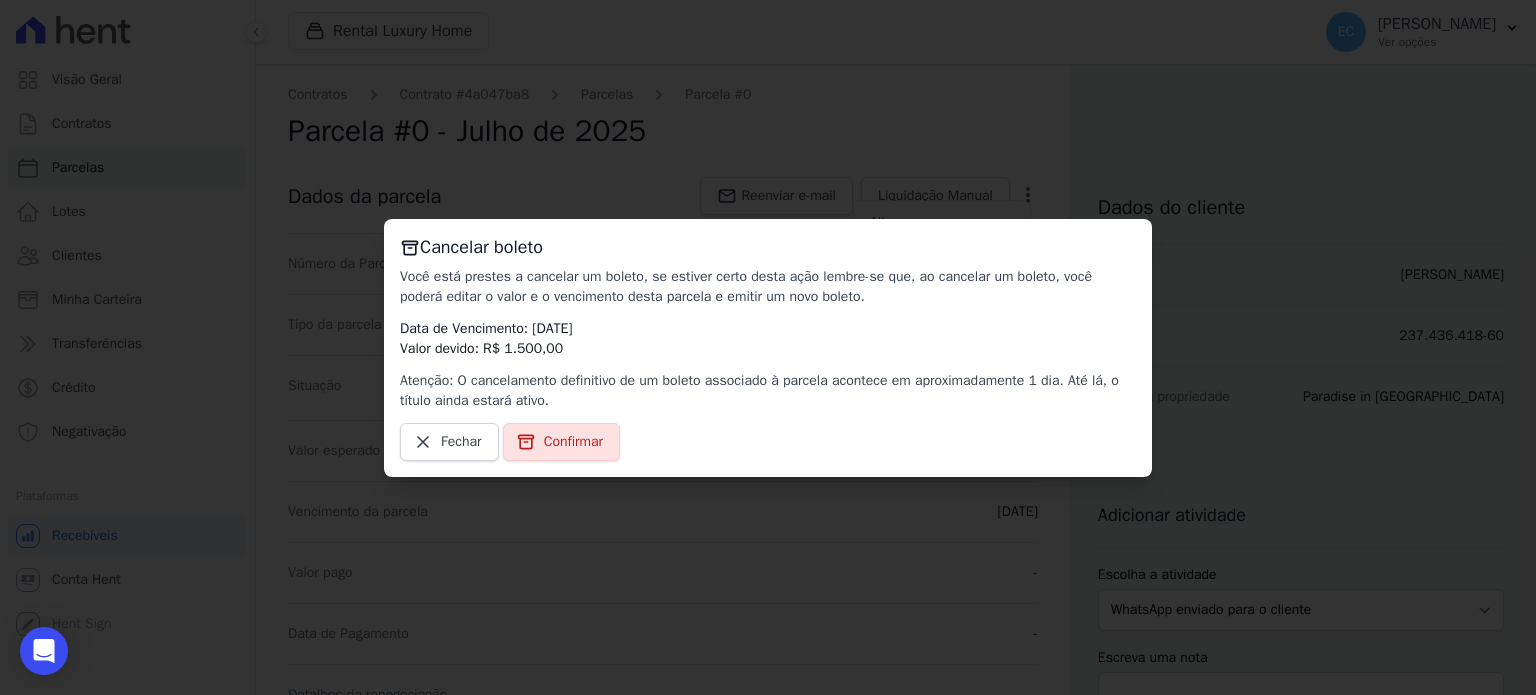 click on "Cancelar boleto
Você está prestes a cancelar um boleto, se estiver certo desta ação lembre-se que,
ao cancelar um boleto, você poderá editar o valor e o vencimento desta parcela e emitir um novo boleto.
Data de Vencimento: [DATE]
Valor devido: R$ 1.500,00
Atenção: O cancelamento definitivo de um boleto associado à parcela acontece em aproximadamente 1 dia.
Até lá, o título ainda estará ativo.
[GEOGRAPHIC_DATA]
Confirmar" at bounding box center (768, 348) 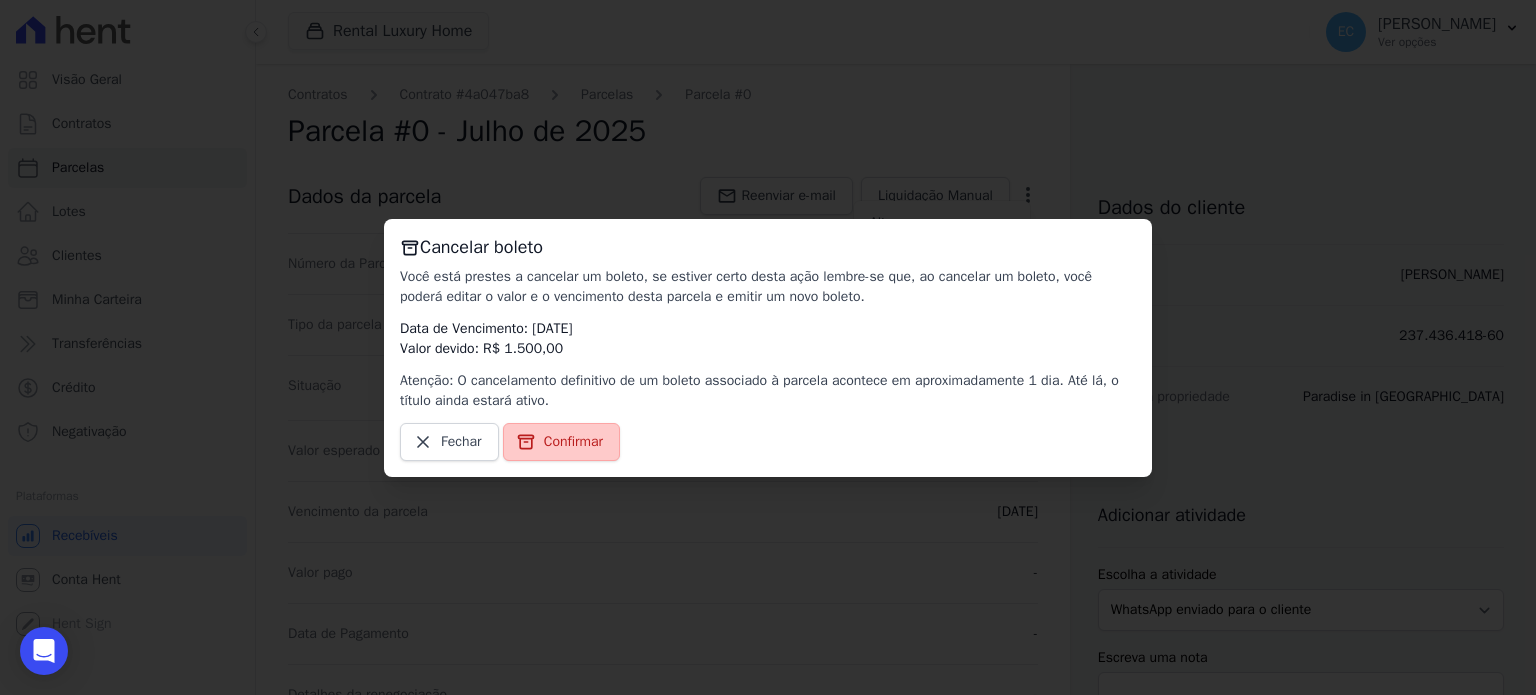 click on "Confirmar" at bounding box center [573, 442] 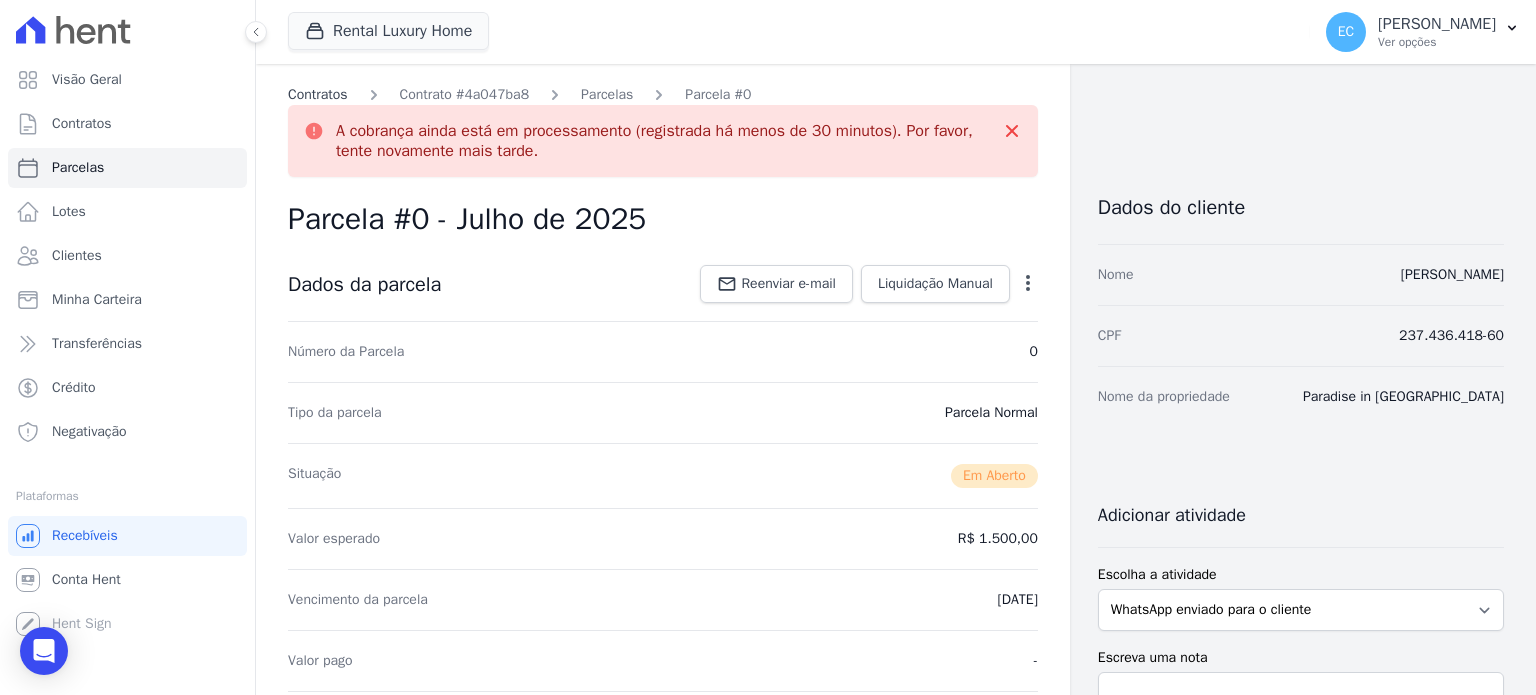 click on "Contratos" at bounding box center [318, 94] 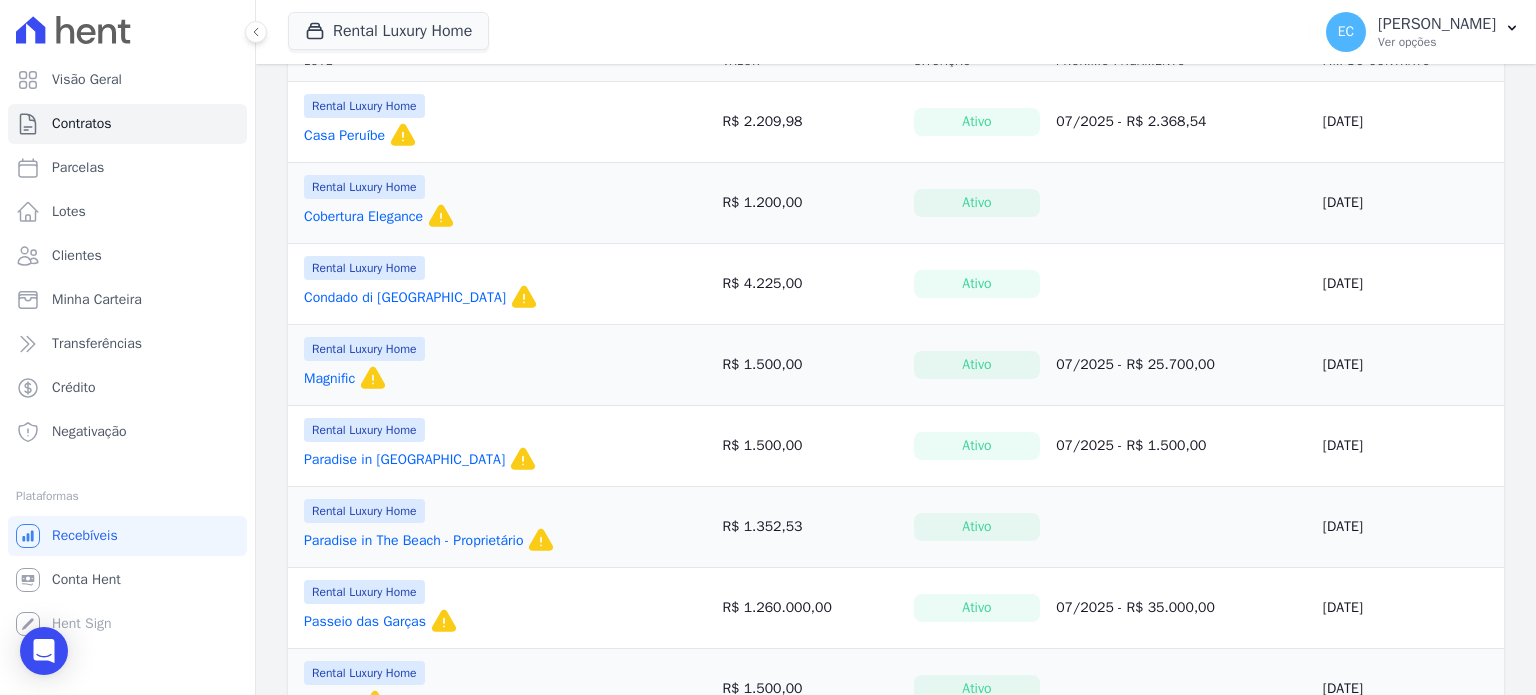 scroll, scrollTop: 468, scrollLeft: 0, axis: vertical 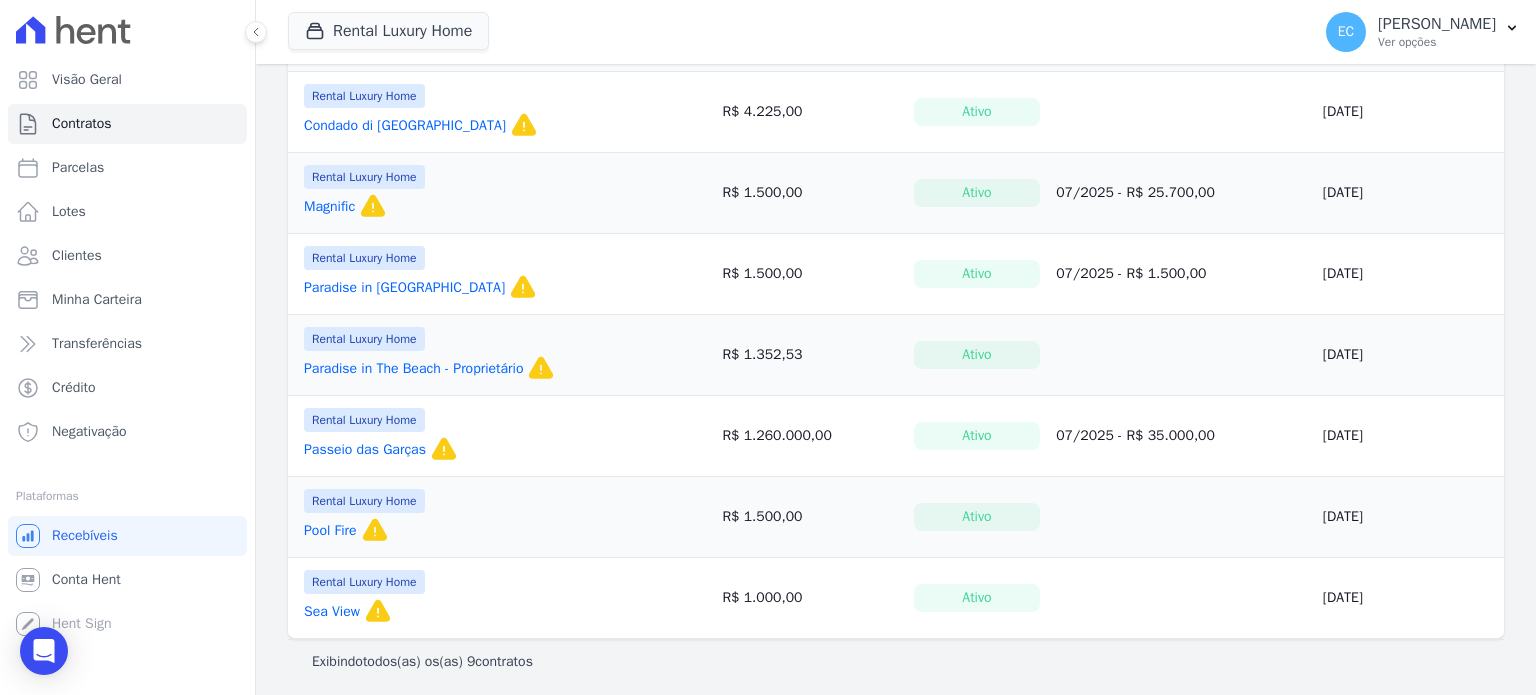 click on "Paradise in The Beach - Proprietário" at bounding box center (413, 369) 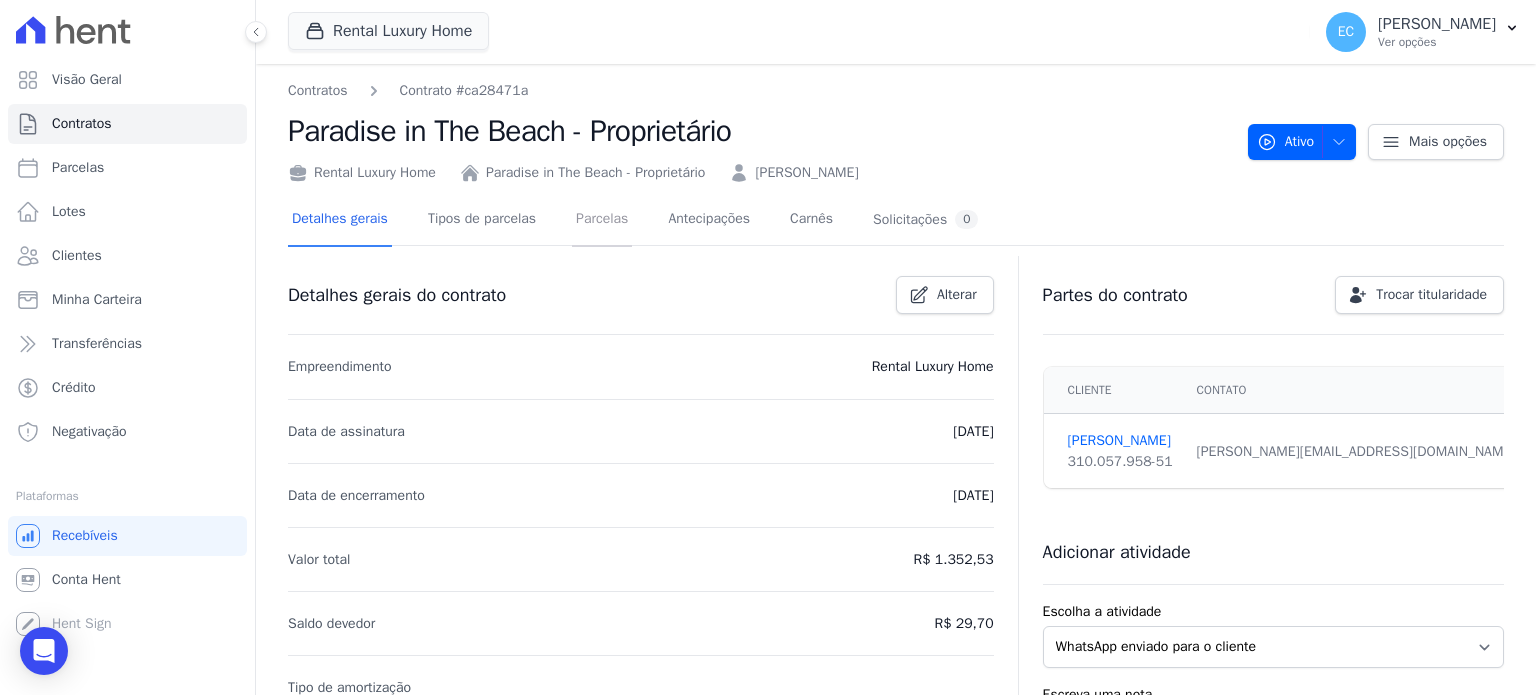 click on "Parcelas" at bounding box center [602, 220] 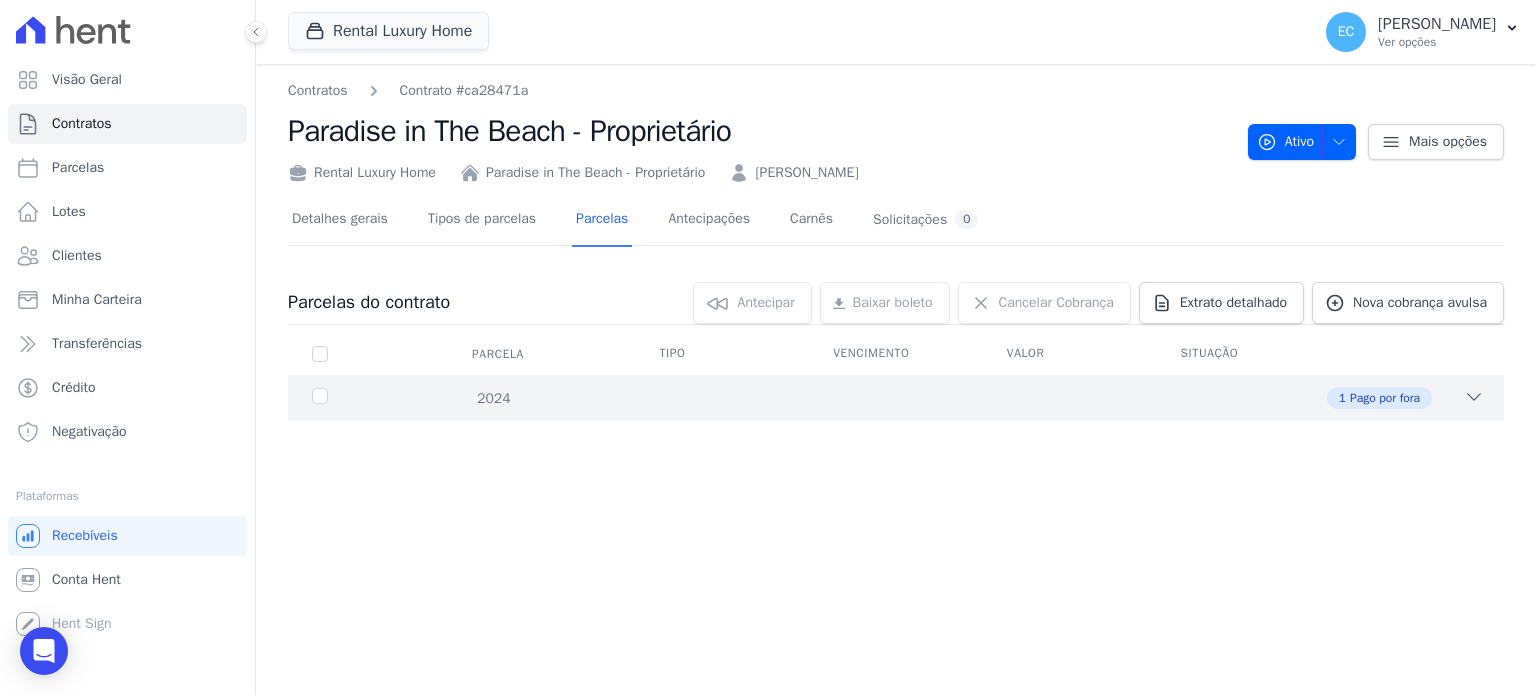 click on "2024
1
Pago por fora" at bounding box center [896, 398] 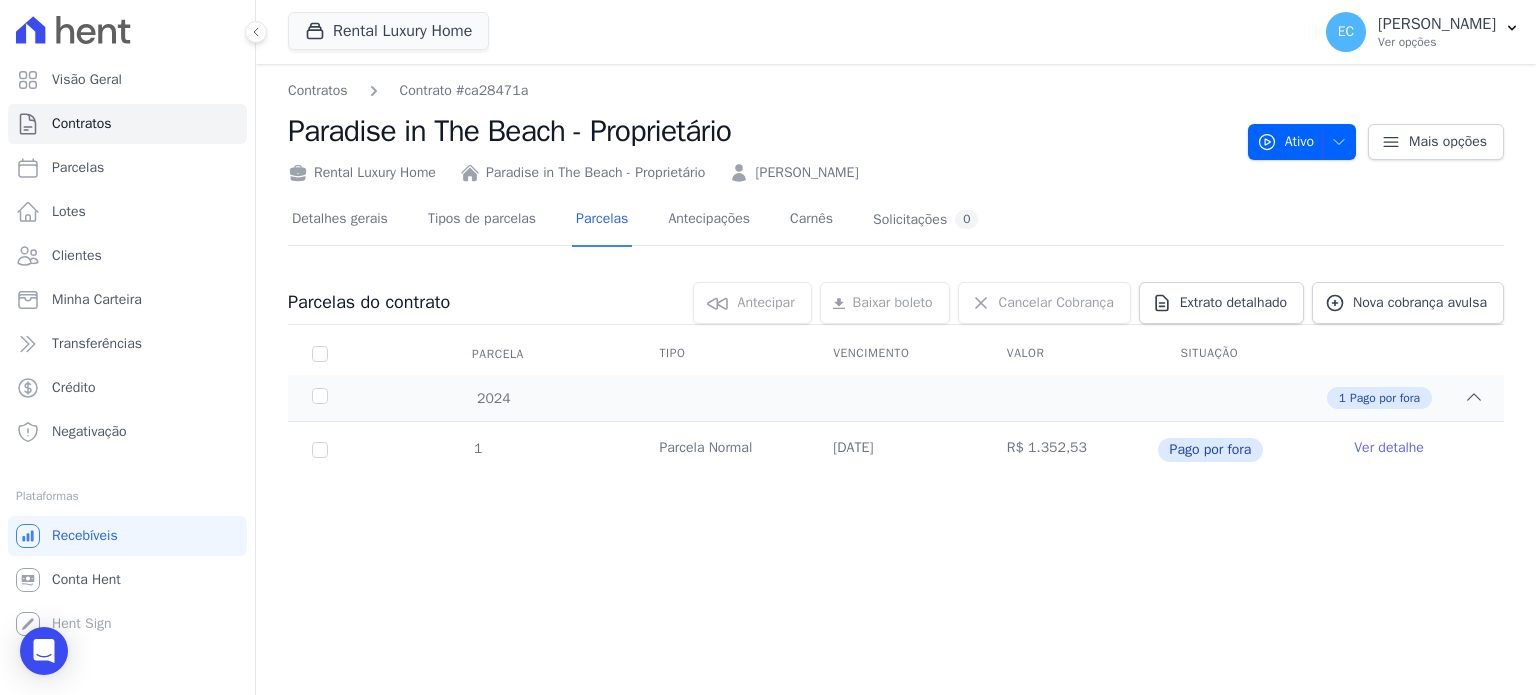 click on "Parcelas do contrato
0
selecionada(s)
[GEOGRAPHIC_DATA]
[GEOGRAPHIC_DATA]
Renegociar
[GEOGRAPHIC_DATA]
[GEOGRAPHIC_DATA]
default
Cancelar Cobrança
Cancelar Cobrança
Cancelar Cobranças
Você tem certeza que deseja cancelar as cobranças selecionadas?" at bounding box center (896, 380) 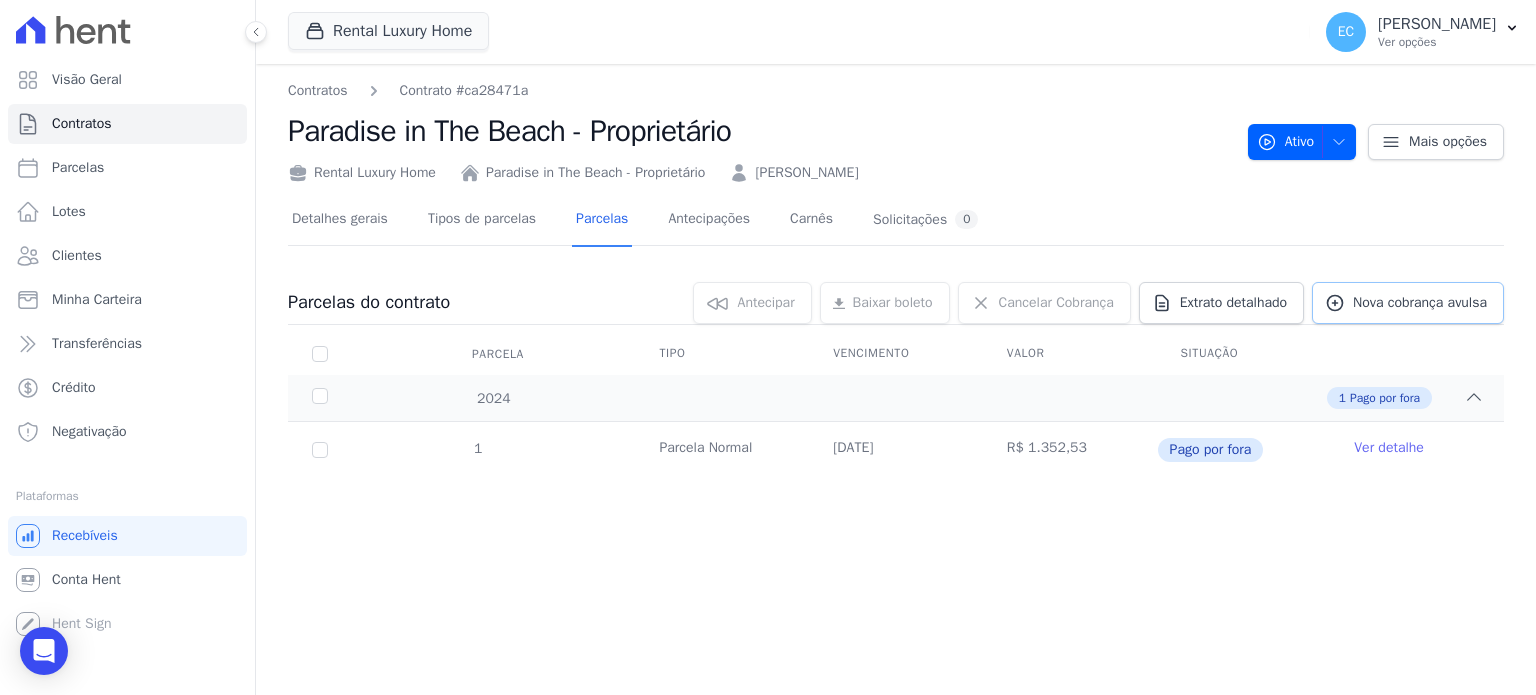 click on "Nova cobrança avulsa" at bounding box center (1408, 303) 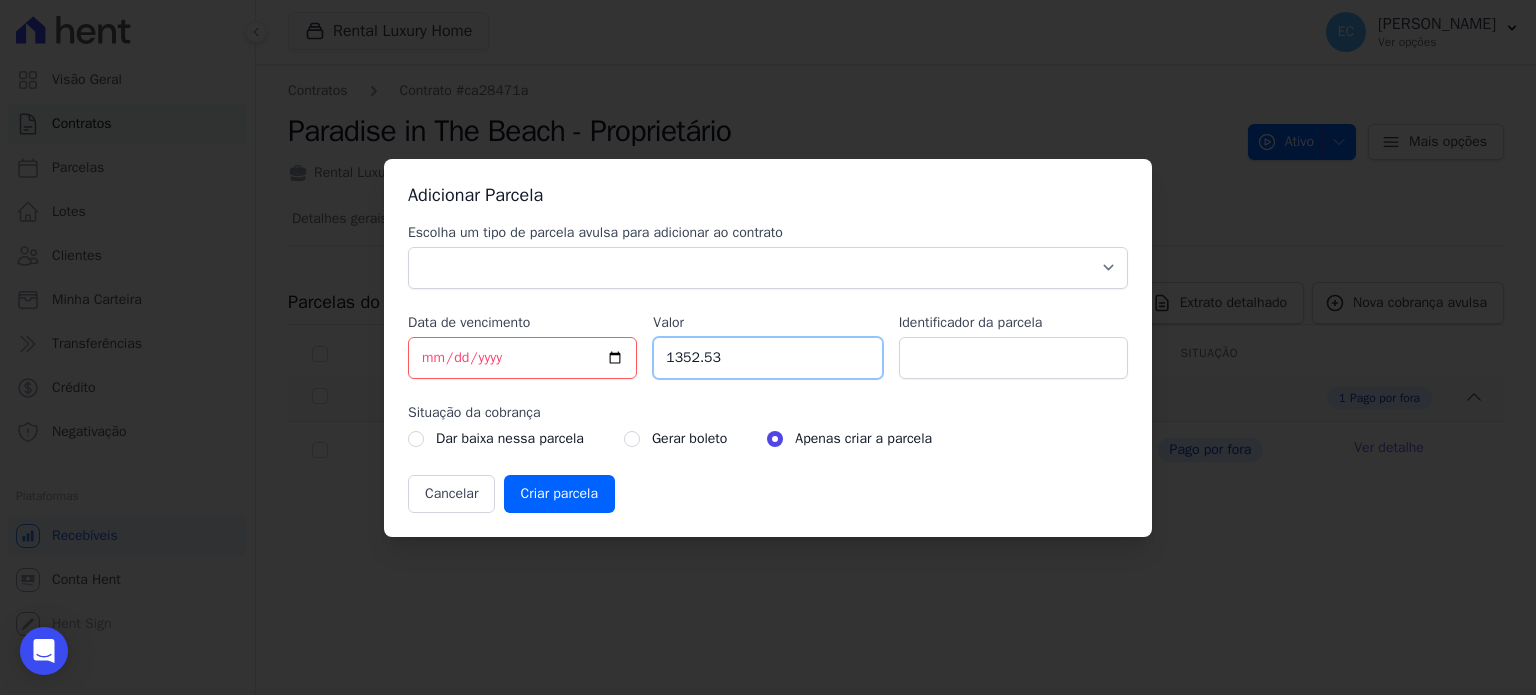 drag, startPoint x: 740, startPoint y: 359, endPoint x: 569, endPoint y: 359, distance: 171 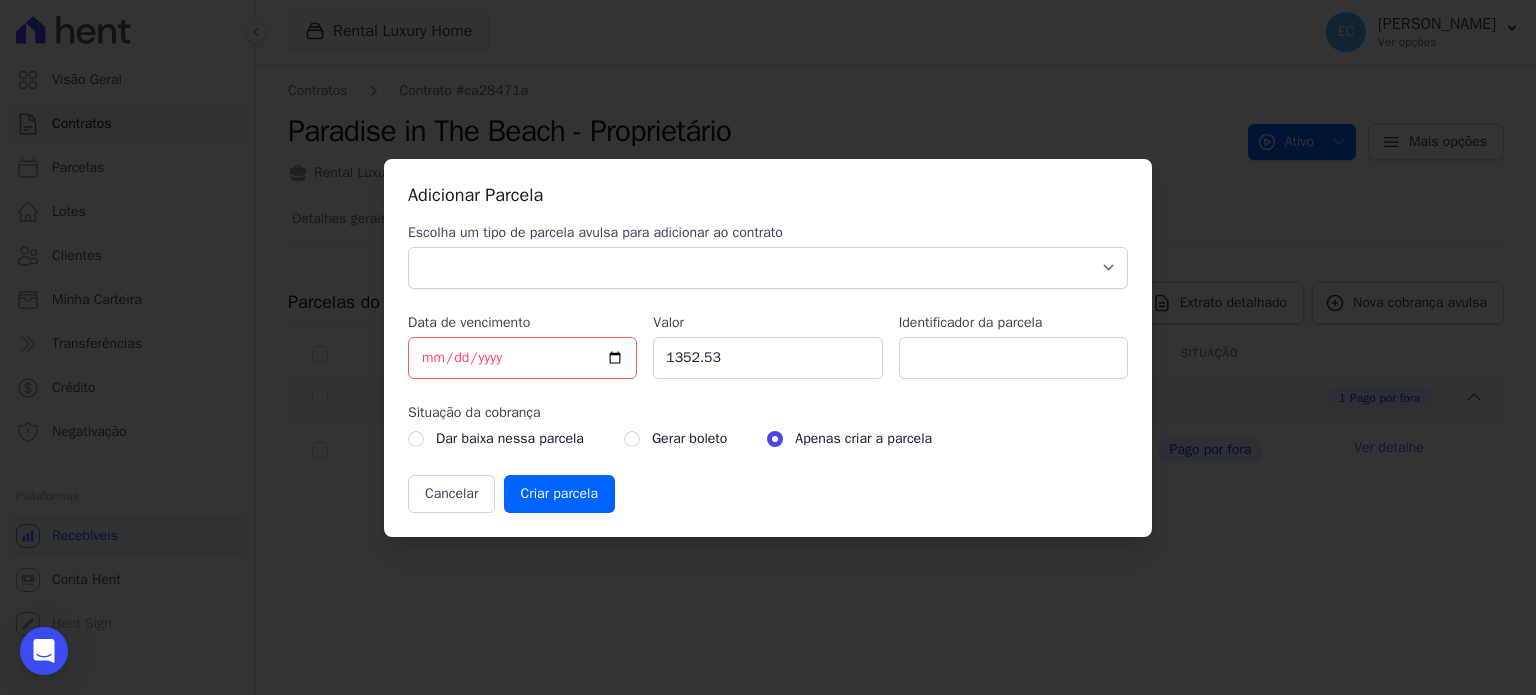 click on "Situação da cobrança" at bounding box center (768, 413) 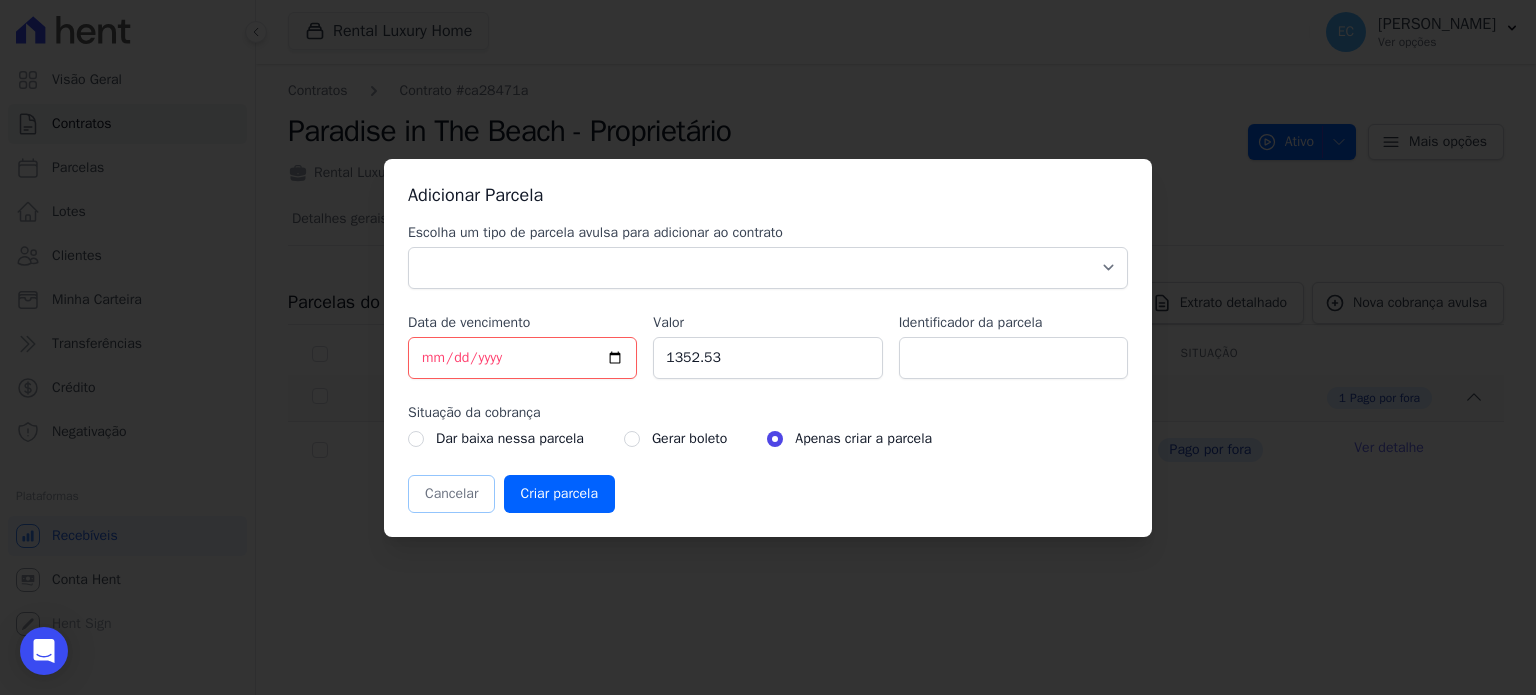 click on "Cancelar" at bounding box center (451, 494) 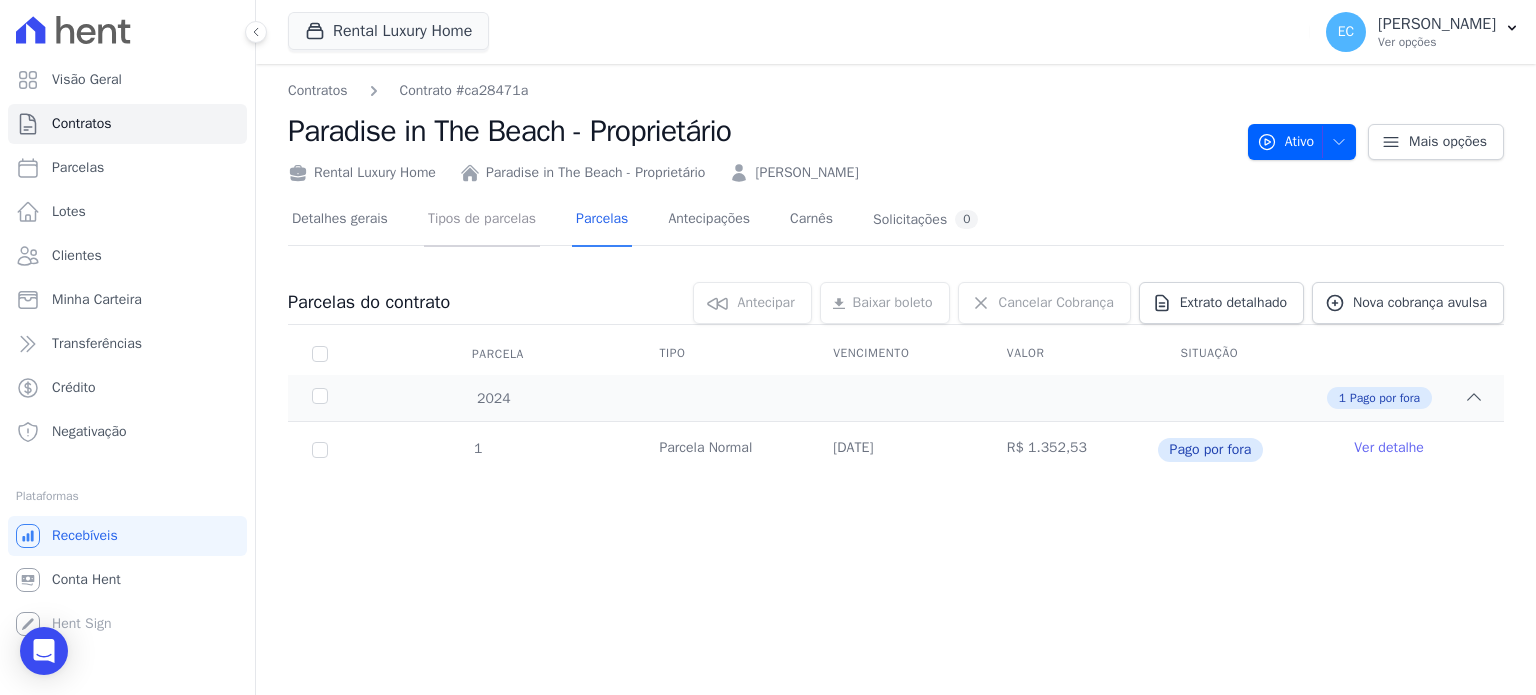 click on "Tipos de parcelas" at bounding box center [482, 220] 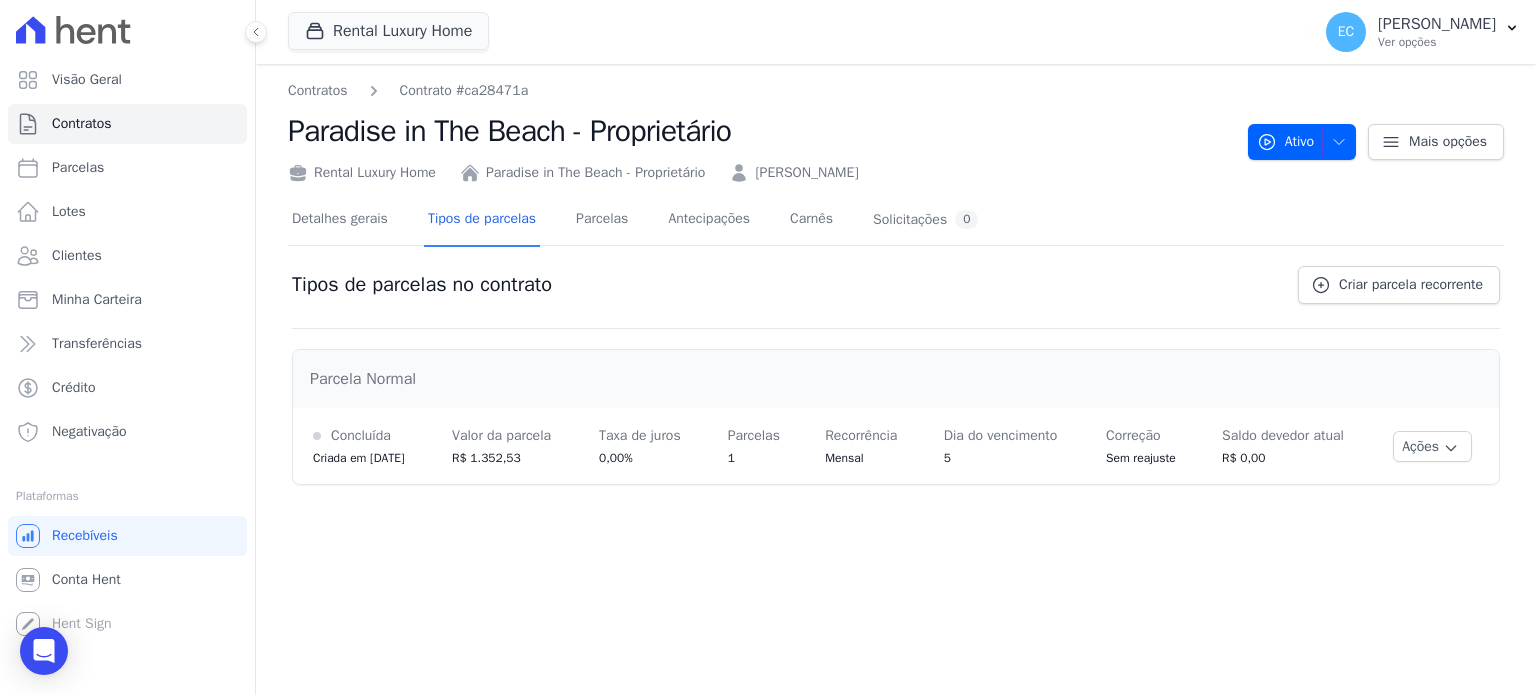 click on "Detalhes gerais
Tipos de parcelas
[GEOGRAPHIC_DATA]
Antecipações
Carnês
Solicitações
0" at bounding box center (635, 220) 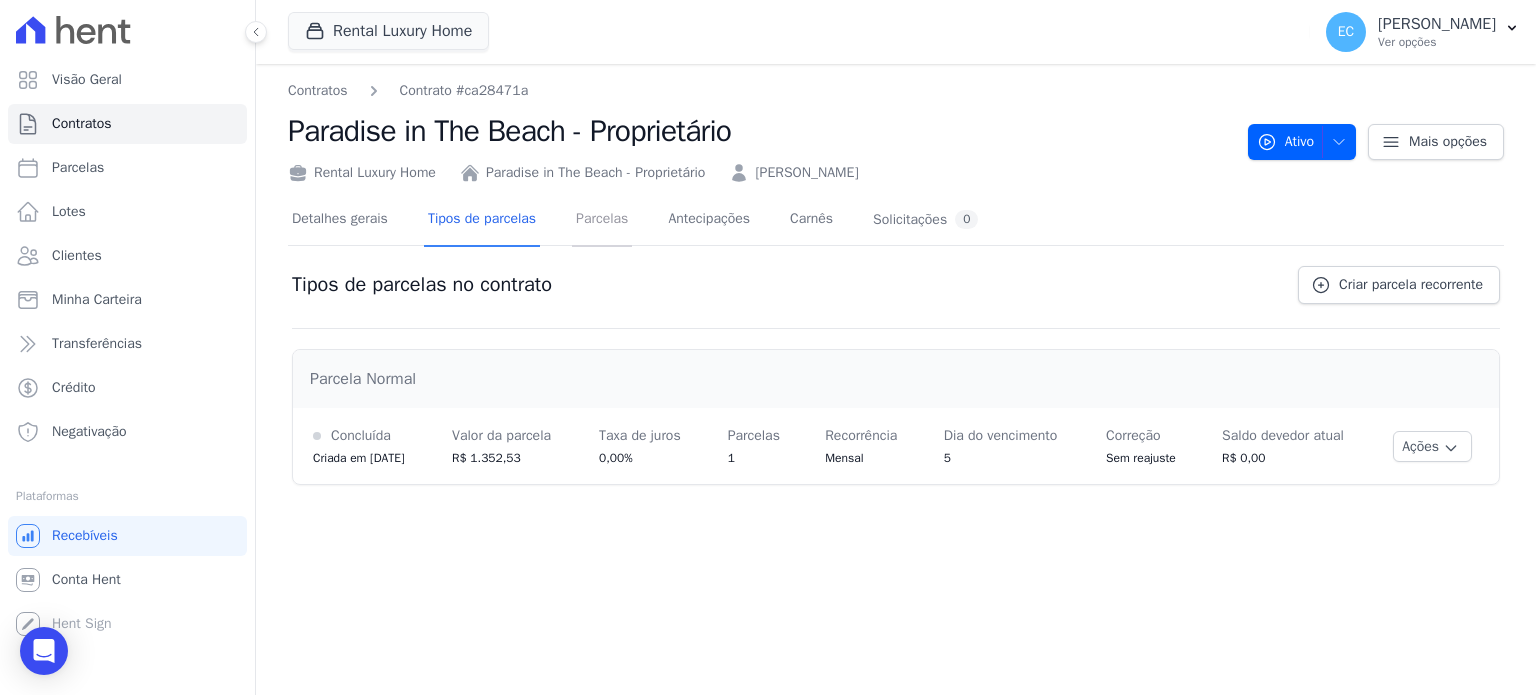 click on "Parcelas" at bounding box center (602, 220) 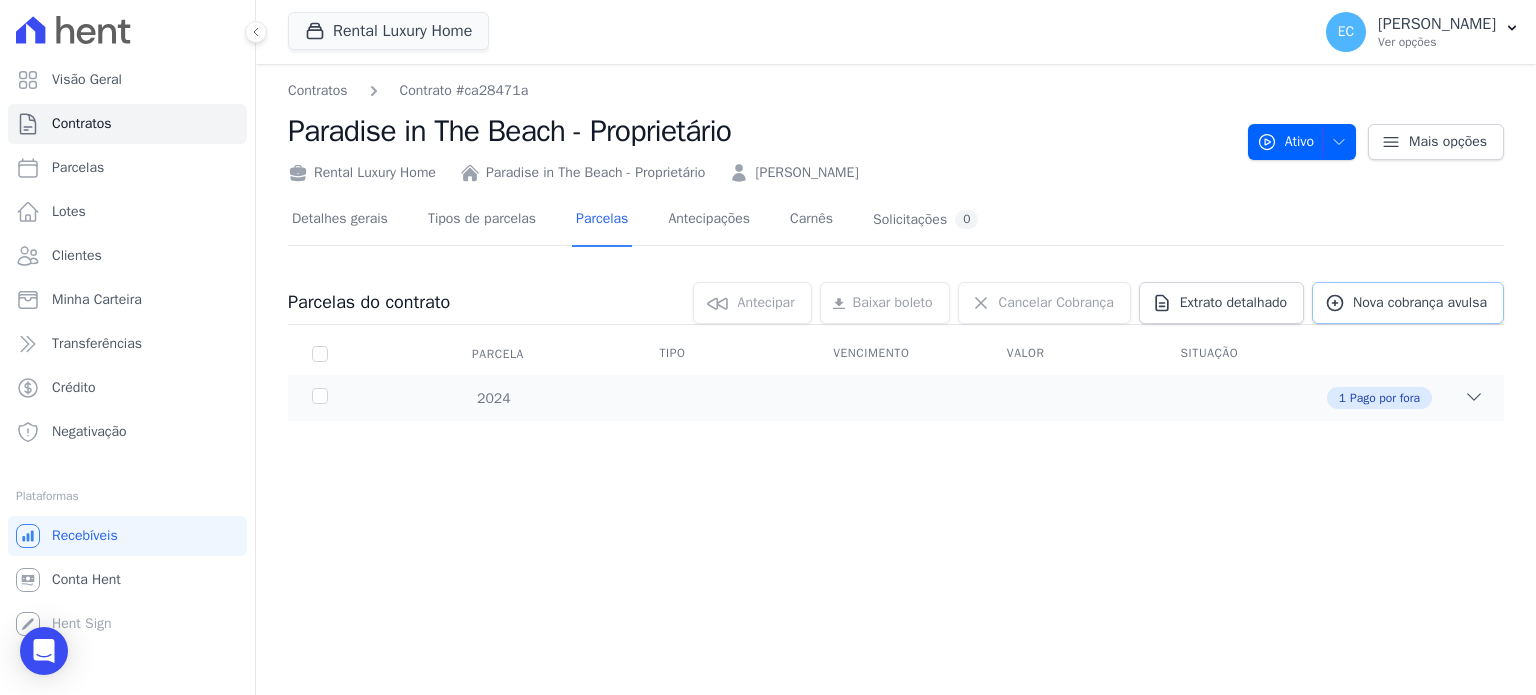 click on "Nova cobrança avulsa" at bounding box center [1420, 303] 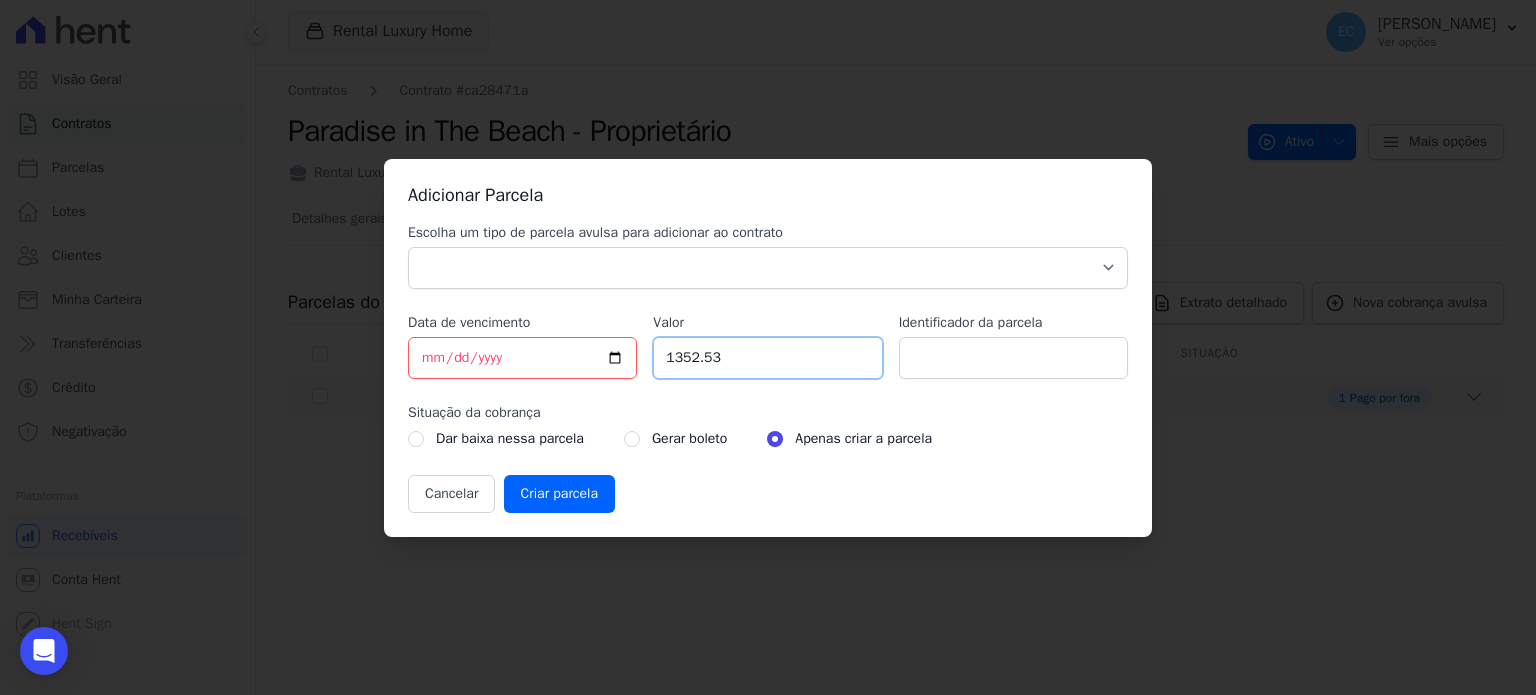 drag, startPoint x: 723, startPoint y: 360, endPoint x: 616, endPoint y: 370, distance: 107.46627 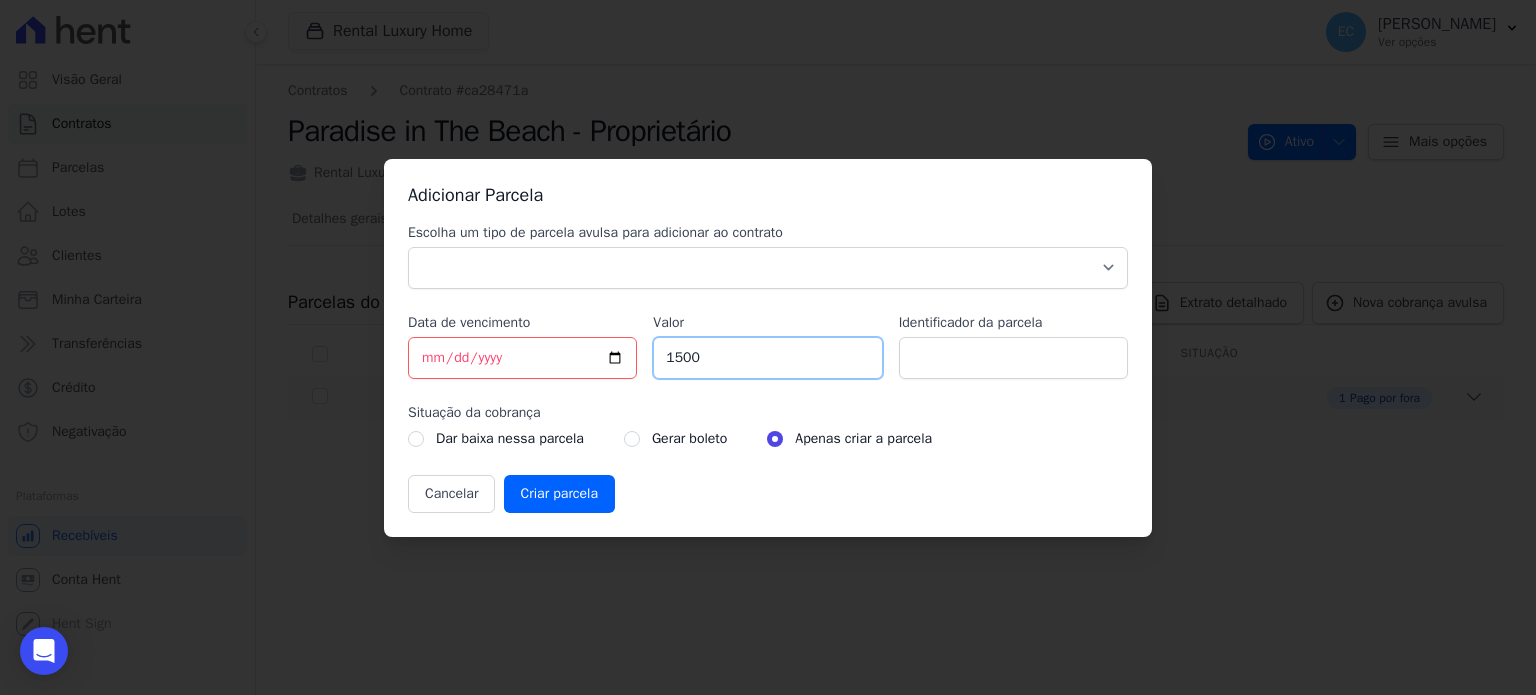 type on "1500" 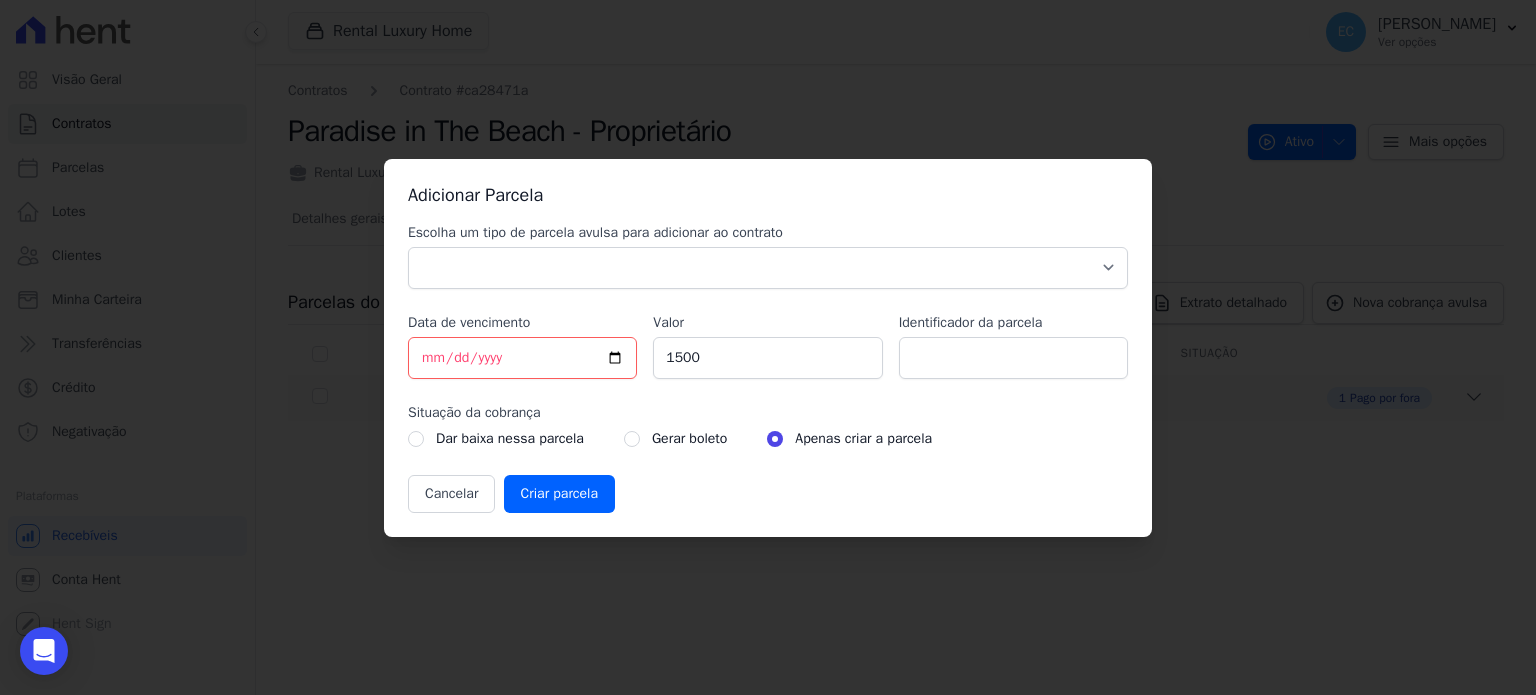 click on "Gerar boleto" at bounding box center [675, 439] 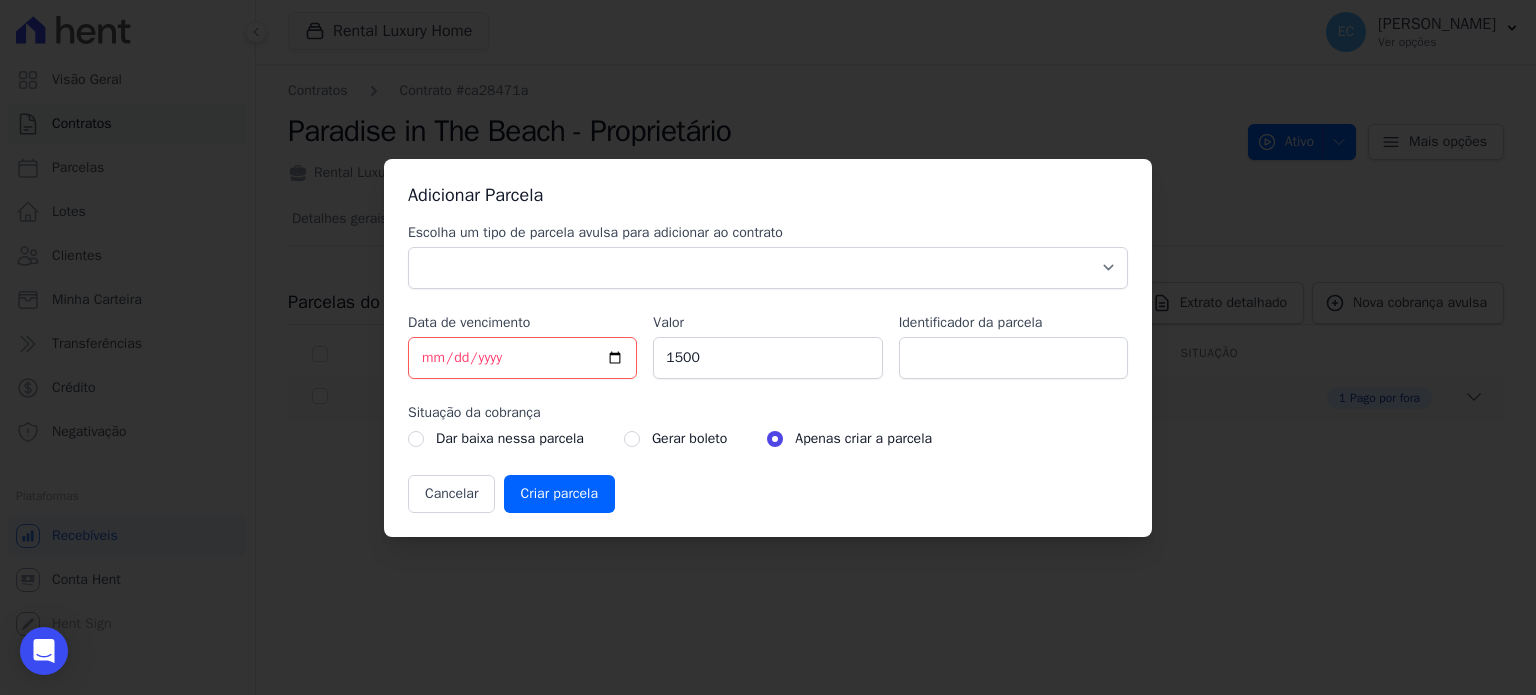 click on "Gerar boleto" at bounding box center (675, 439) 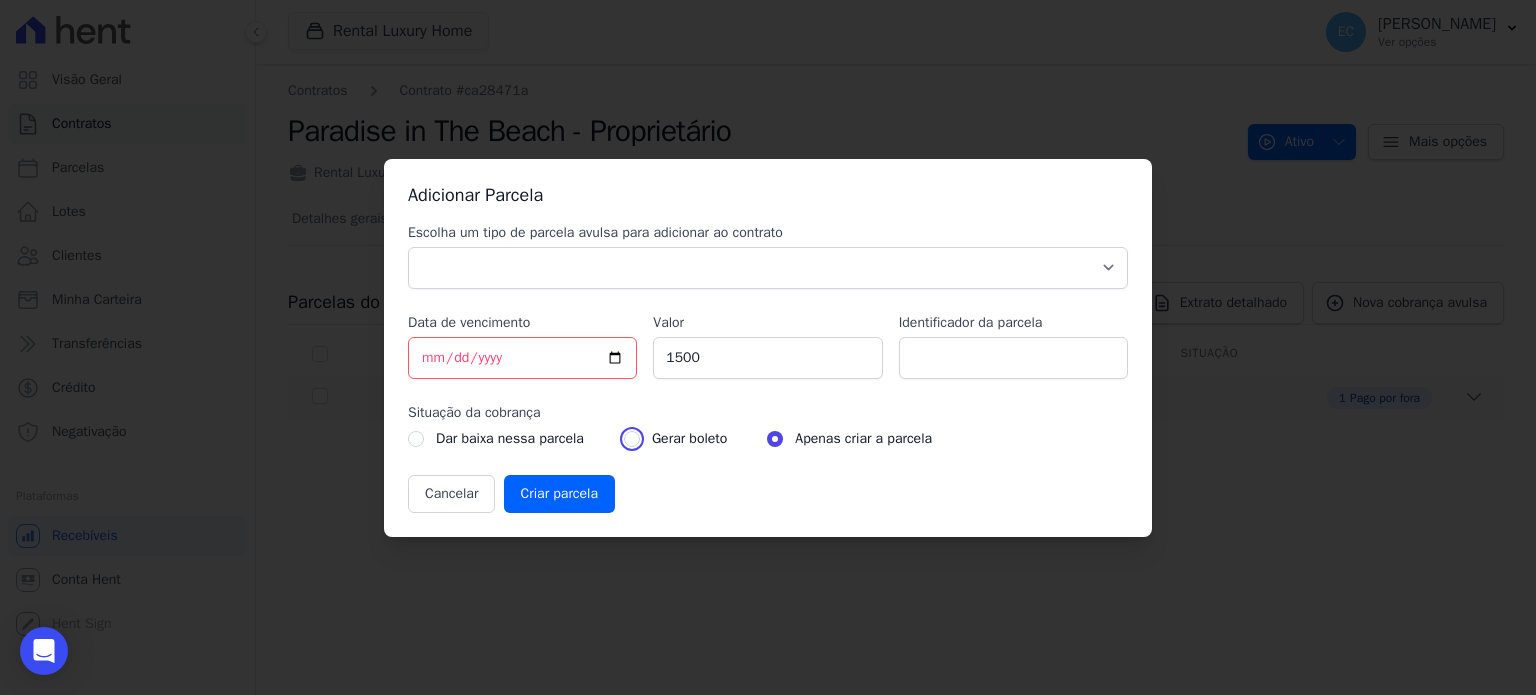 click at bounding box center (632, 439) 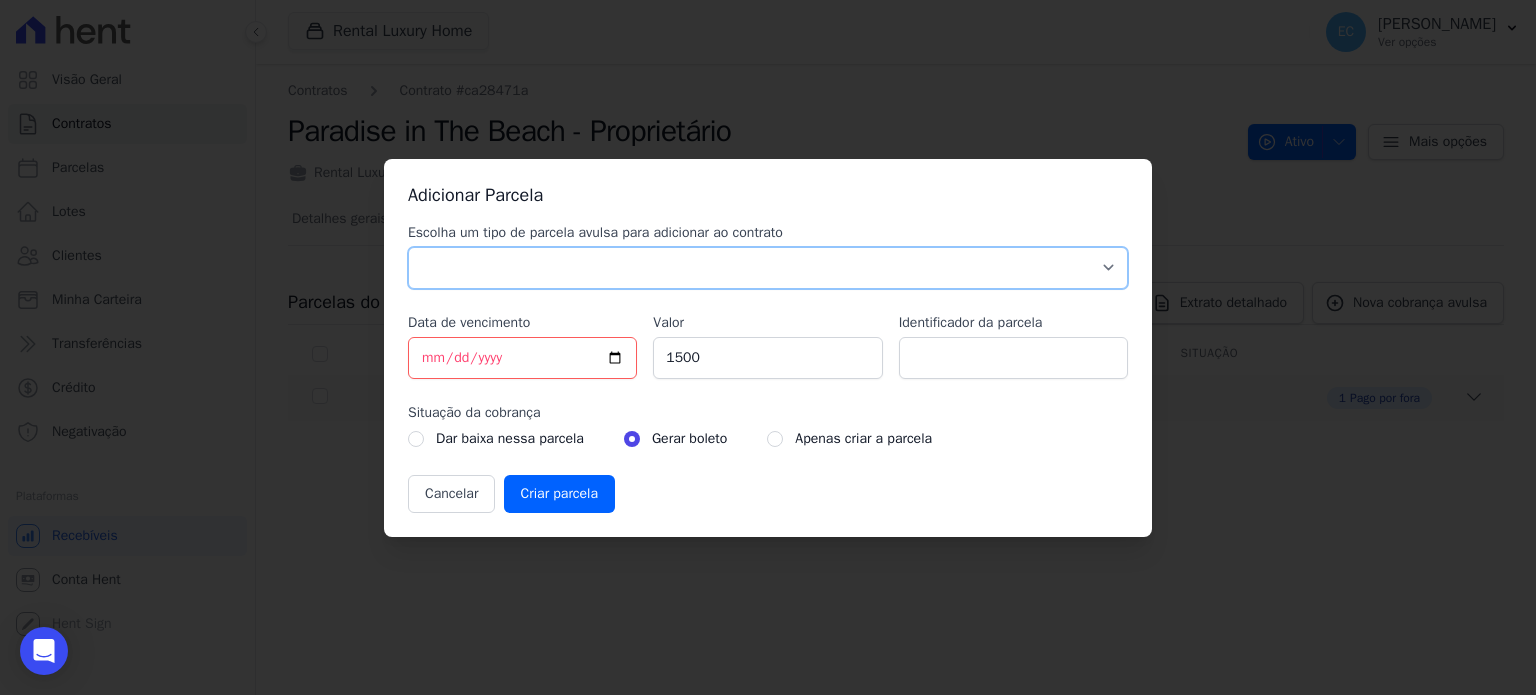 click on "Parcela Normal
Sinal
Caução
Intercalada
Chaves
Pré Chaves
Pós Chaves
Taxas
Quitação
Outros
Parcela do Cliente
Acordo
Financiamento CEF
Comissão
Antecipação" at bounding box center [768, 268] 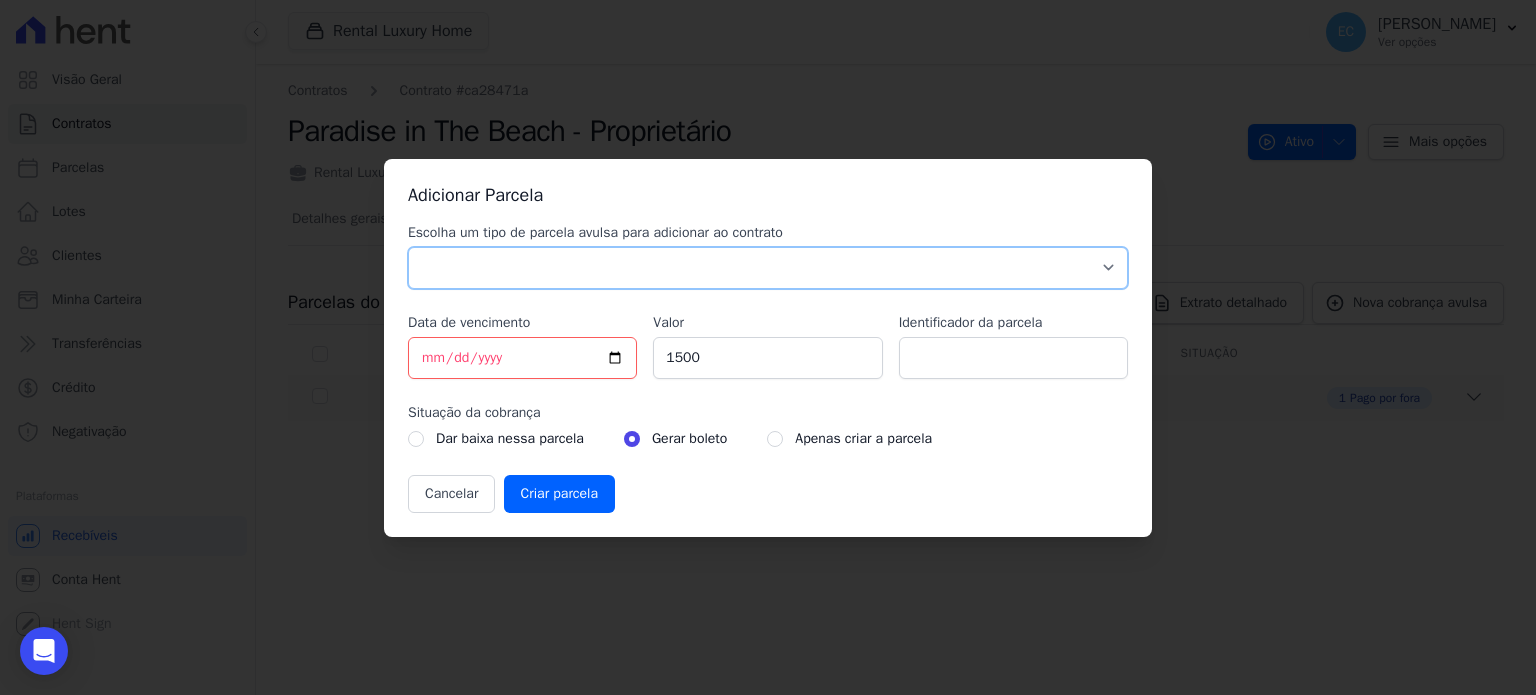 select on "standard" 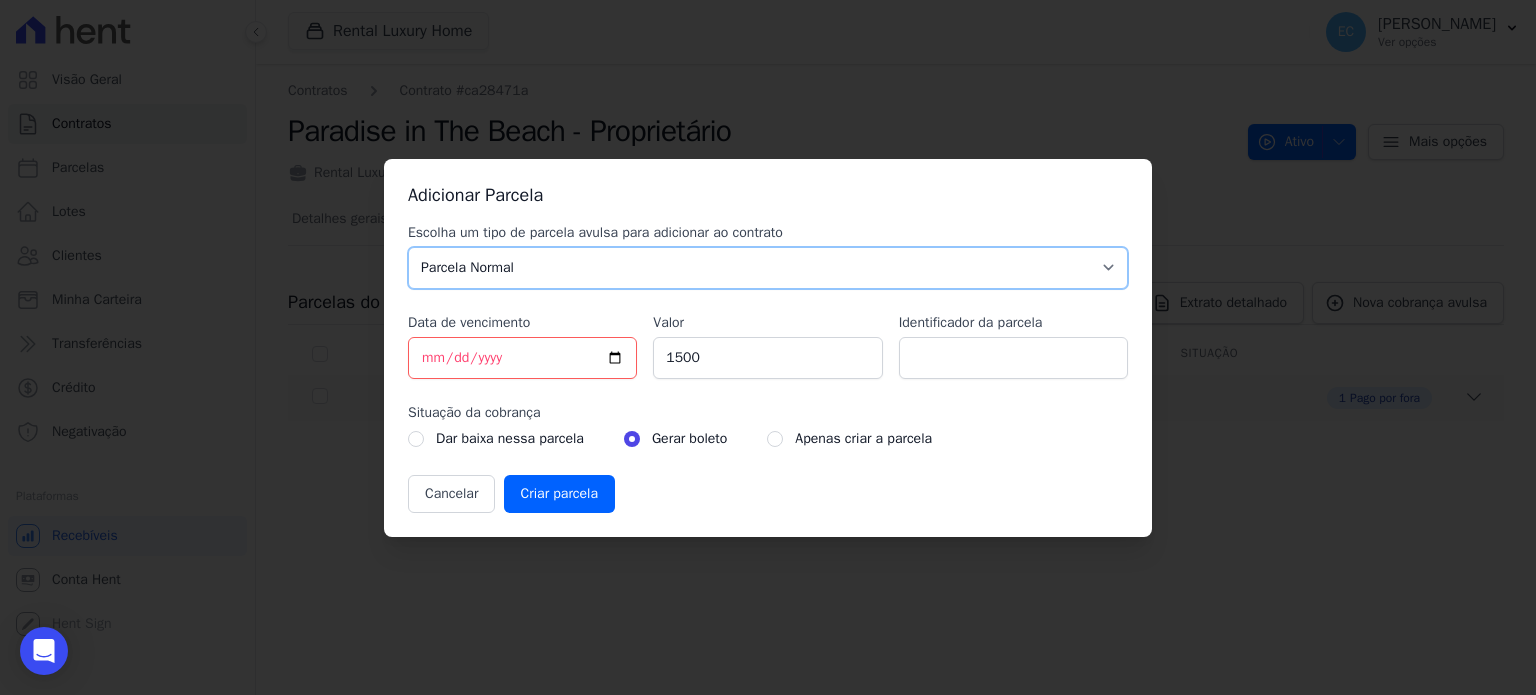 click on "Parcela Normal
Sinal
Caução
Intercalada
Chaves
Pré Chaves
Pós Chaves
Taxas
Quitação
Outros
Parcela do Cliente
Acordo
Financiamento CEF
Comissão
Antecipação" at bounding box center (768, 268) 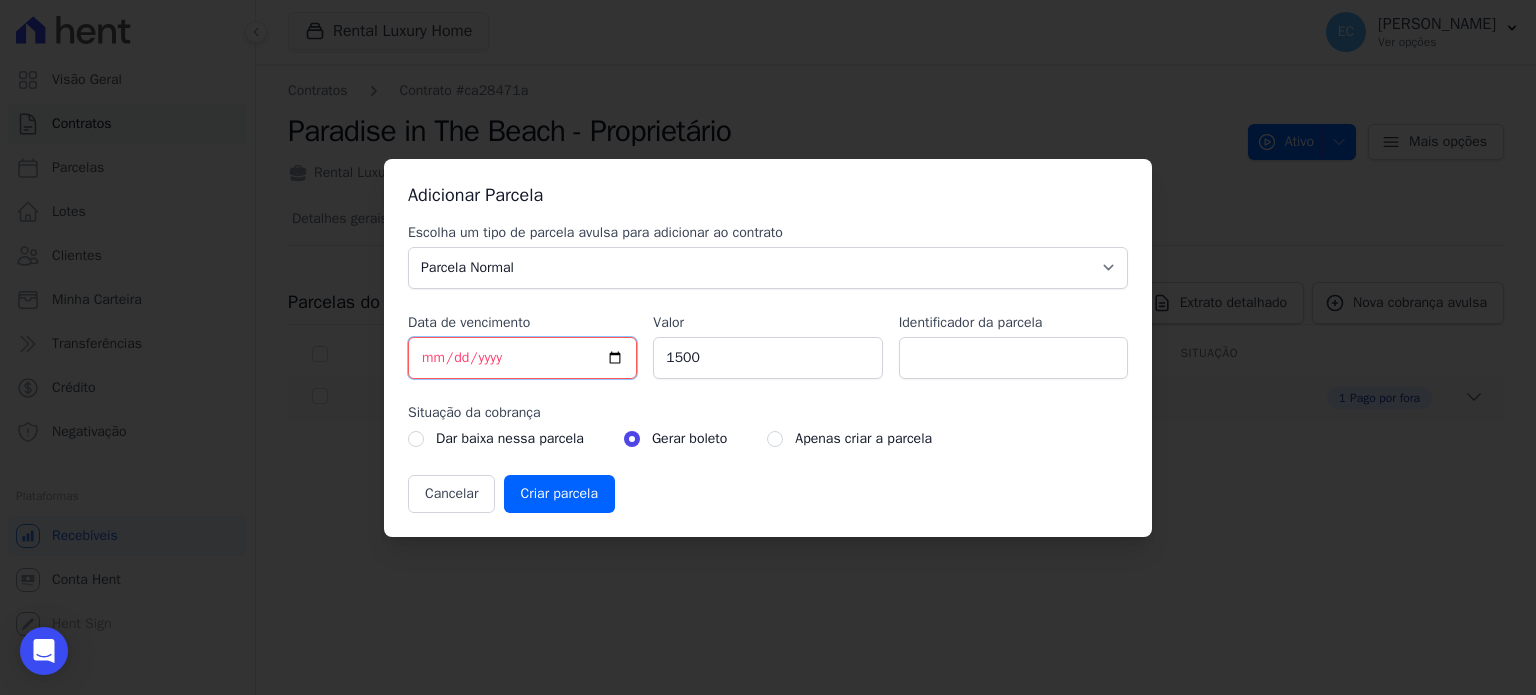 click on "[DATE]" at bounding box center (522, 358) 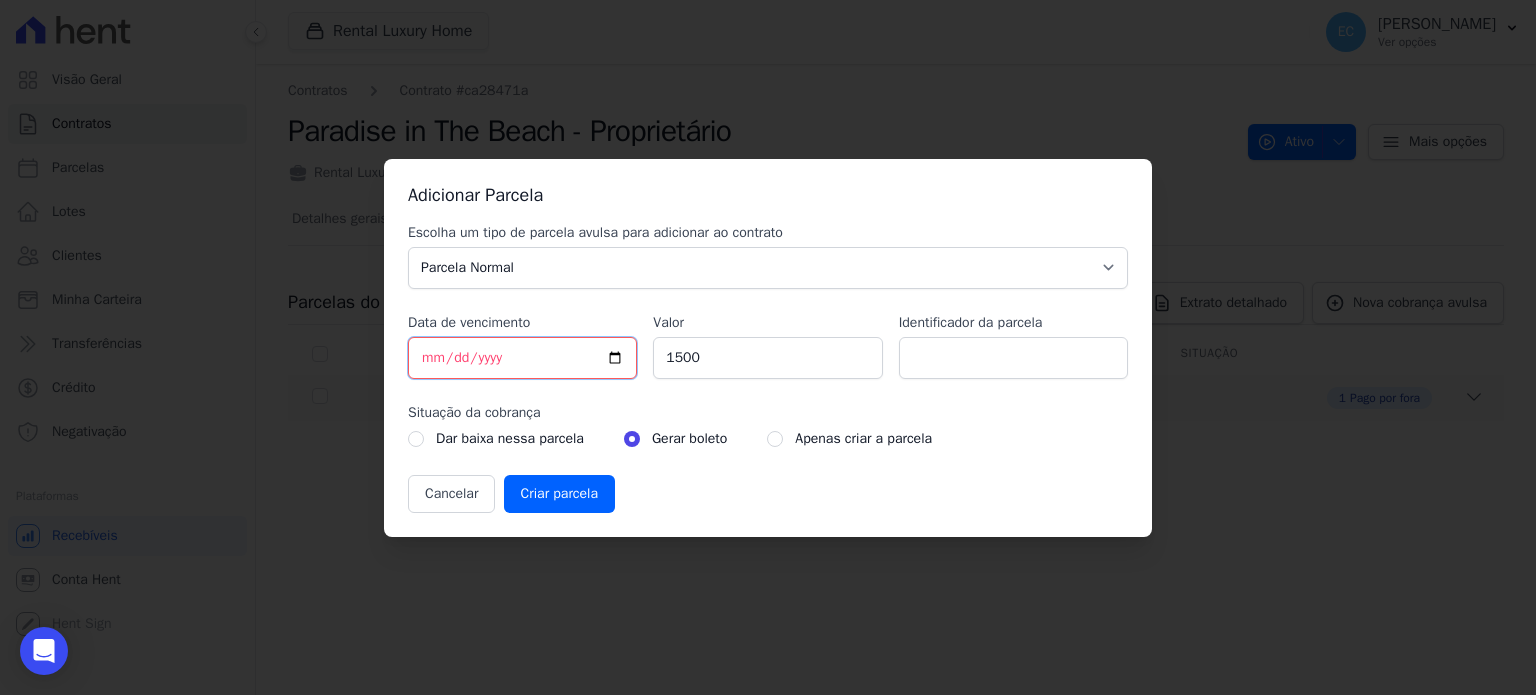 click on "[DATE]" at bounding box center (522, 358) 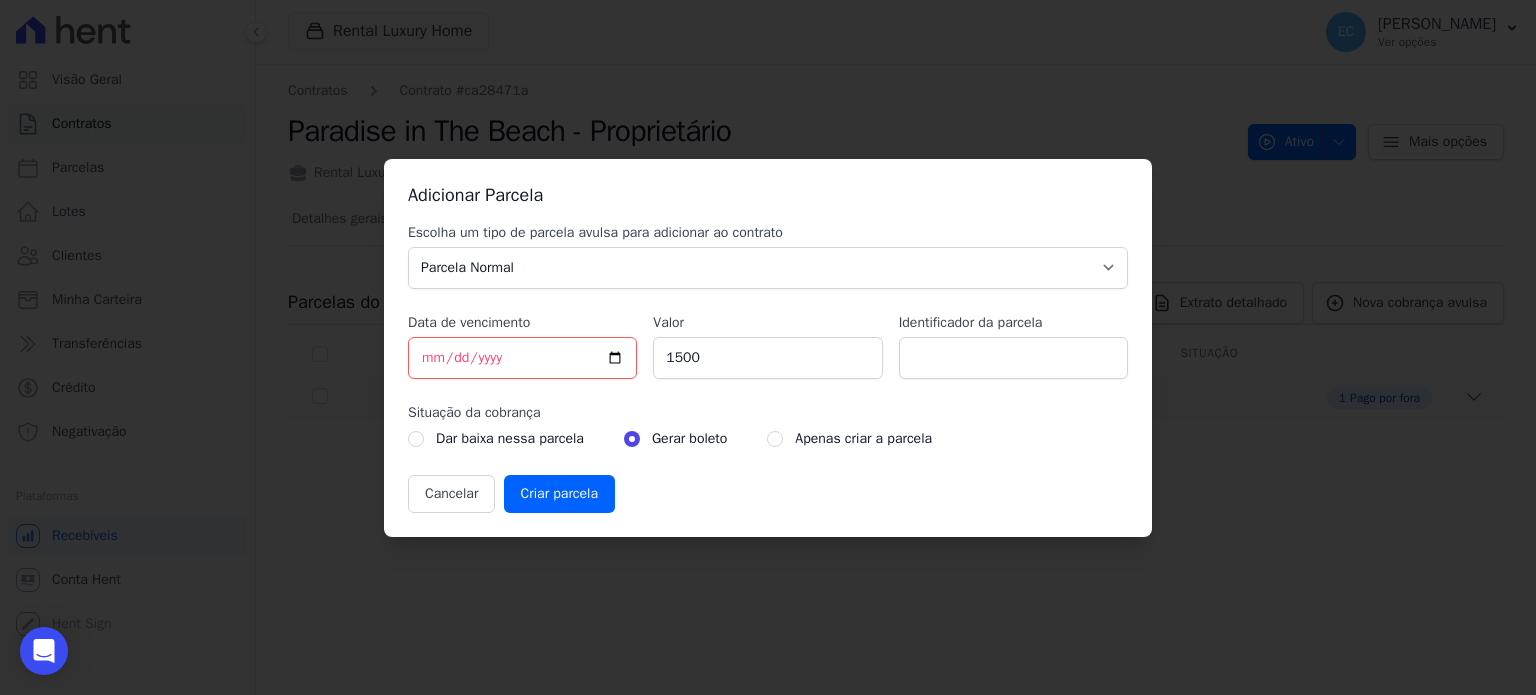 click on "Identificador da parcela" at bounding box center (1013, 323) 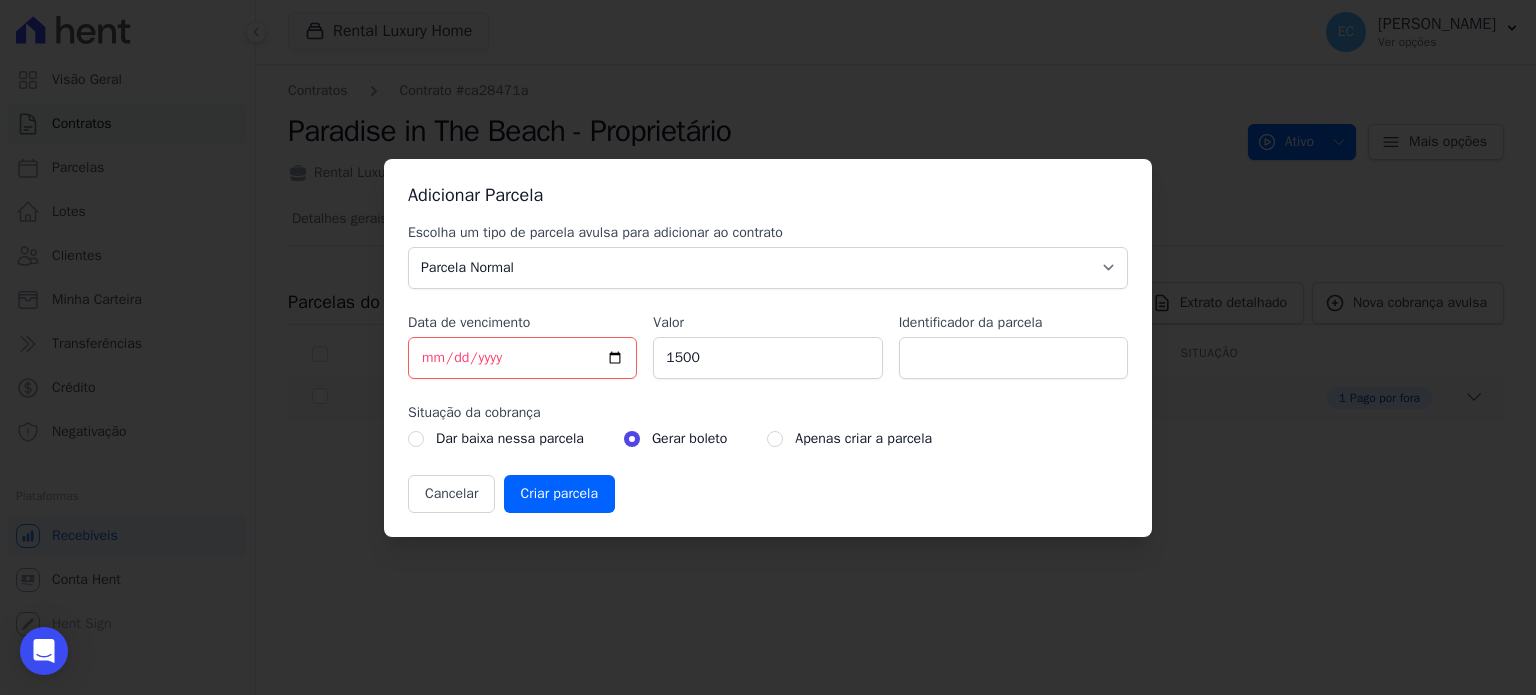 click on "Identificador da parcela" at bounding box center [1013, 358] 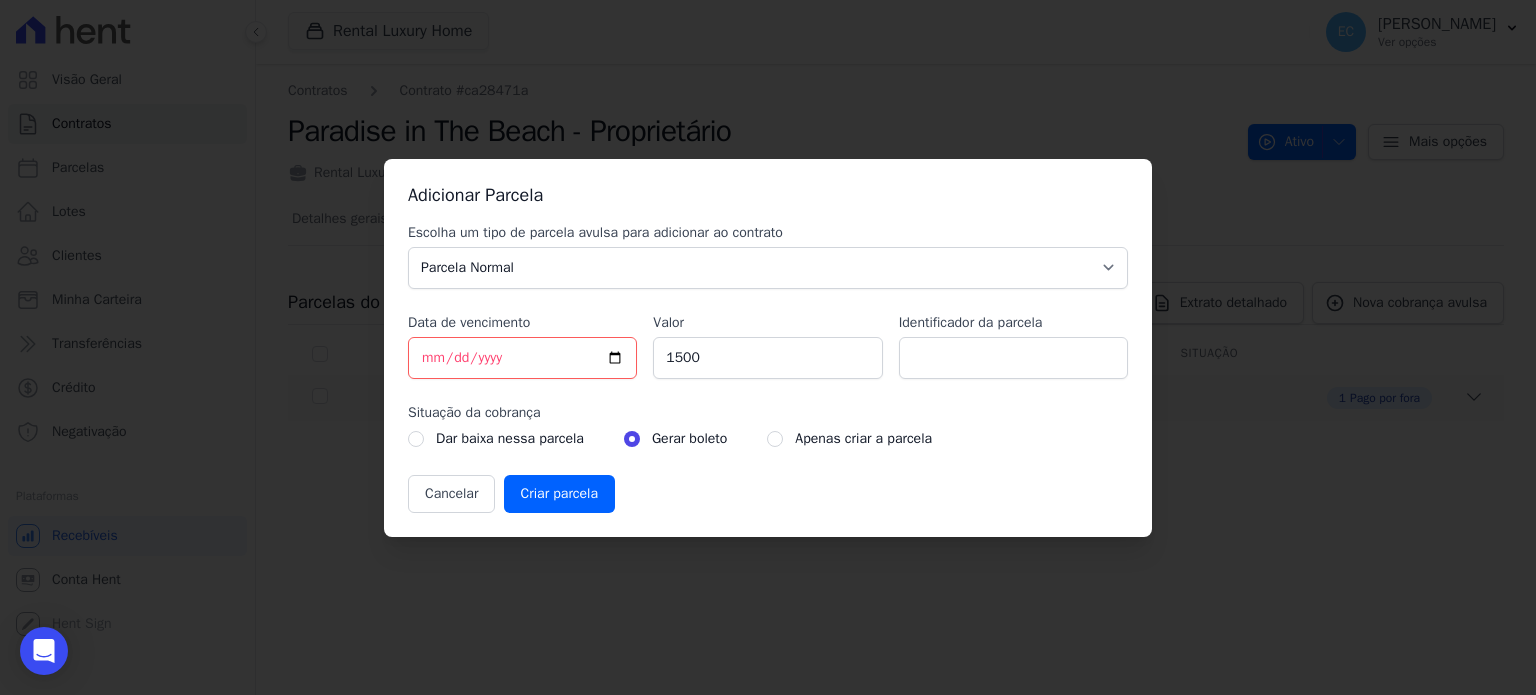 click on "Identificador da parcela" at bounding box center (1013, 323) 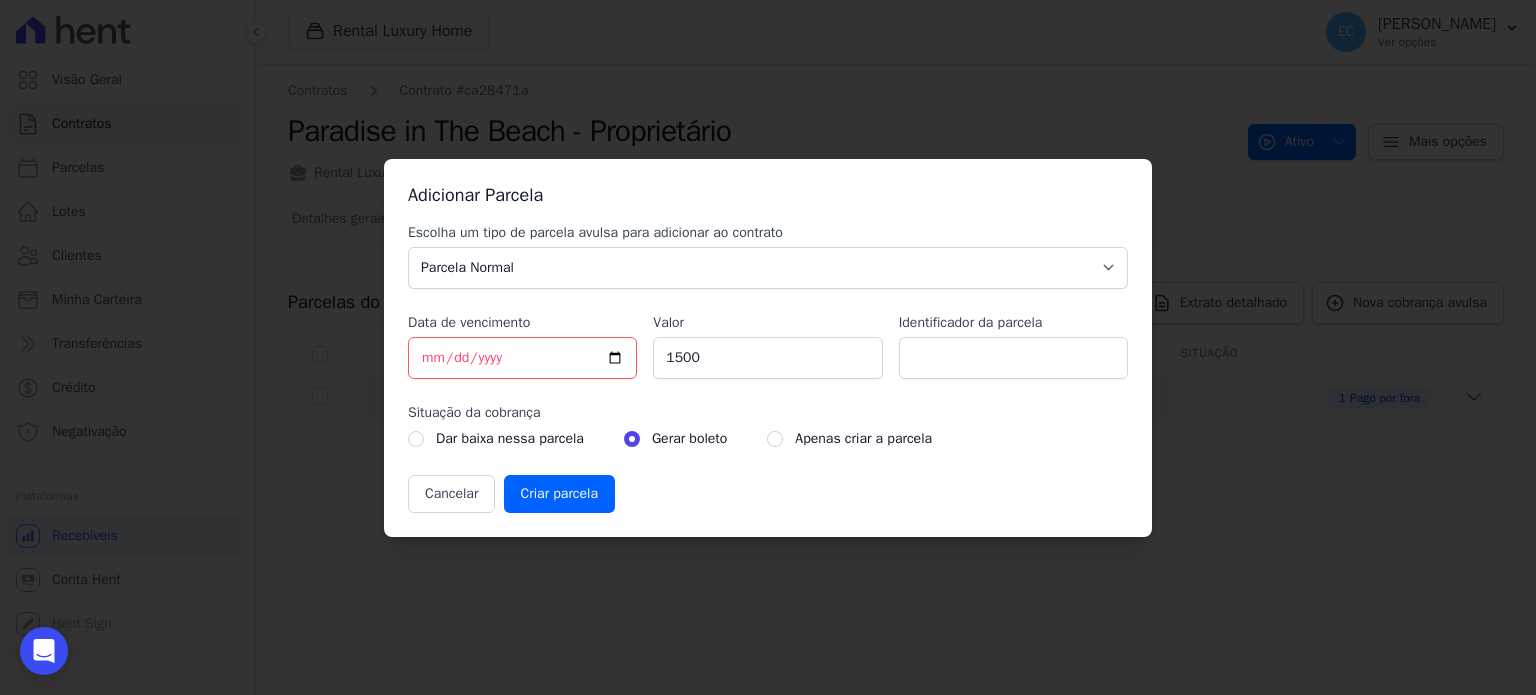 click on "Identificador da parcela" at bounding box center (1013, 358) 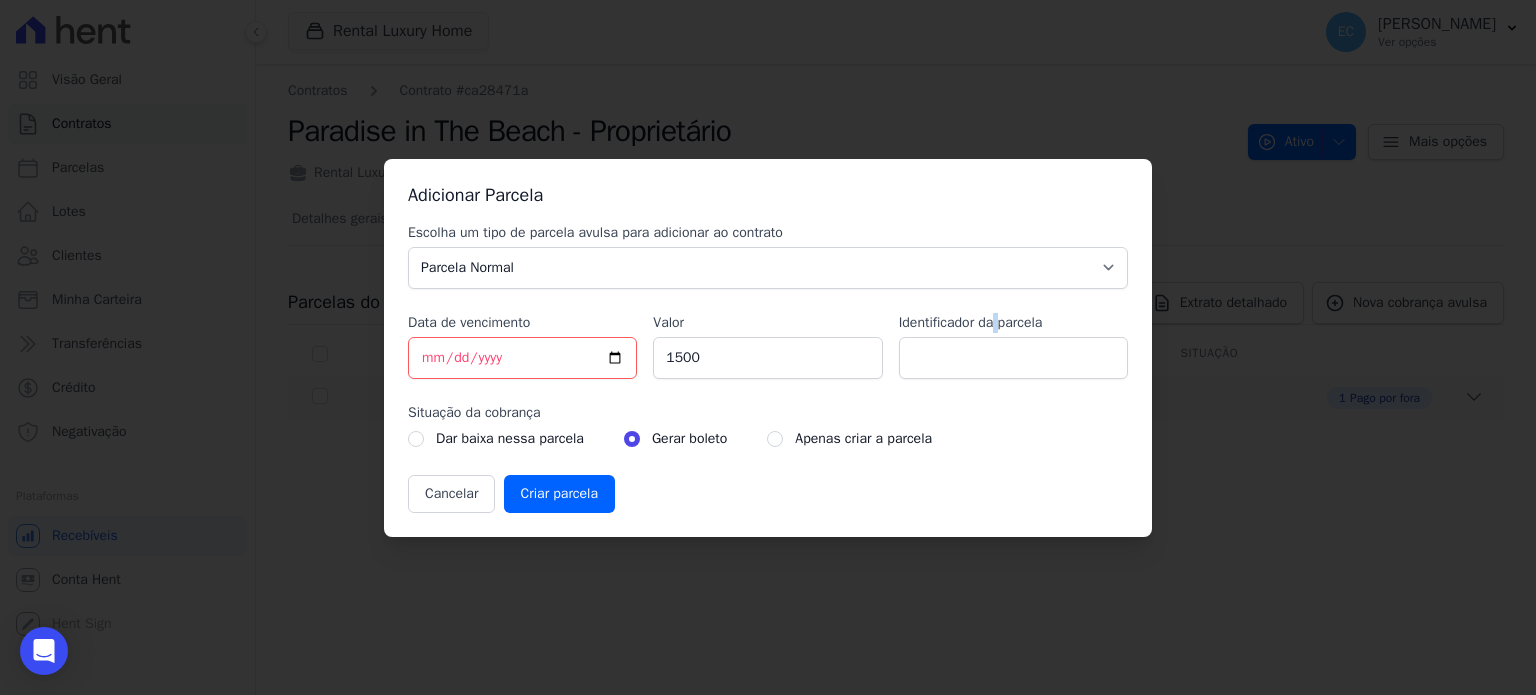 drag, startPoint x: 996, startPoint y: 331, endPoint x: 996, endPoint y: 345, distance: 14 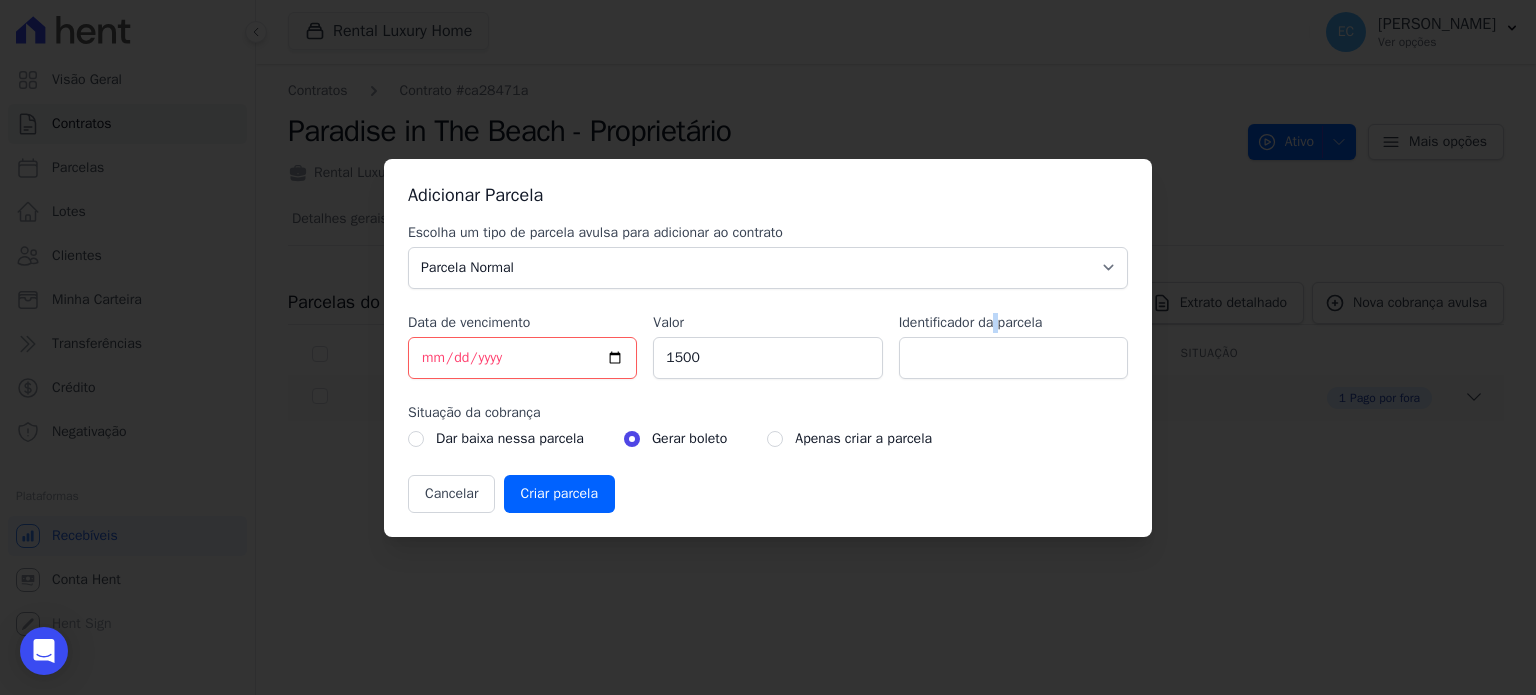 click on "Identificador da parcela" at bounding box center (1013, 346) 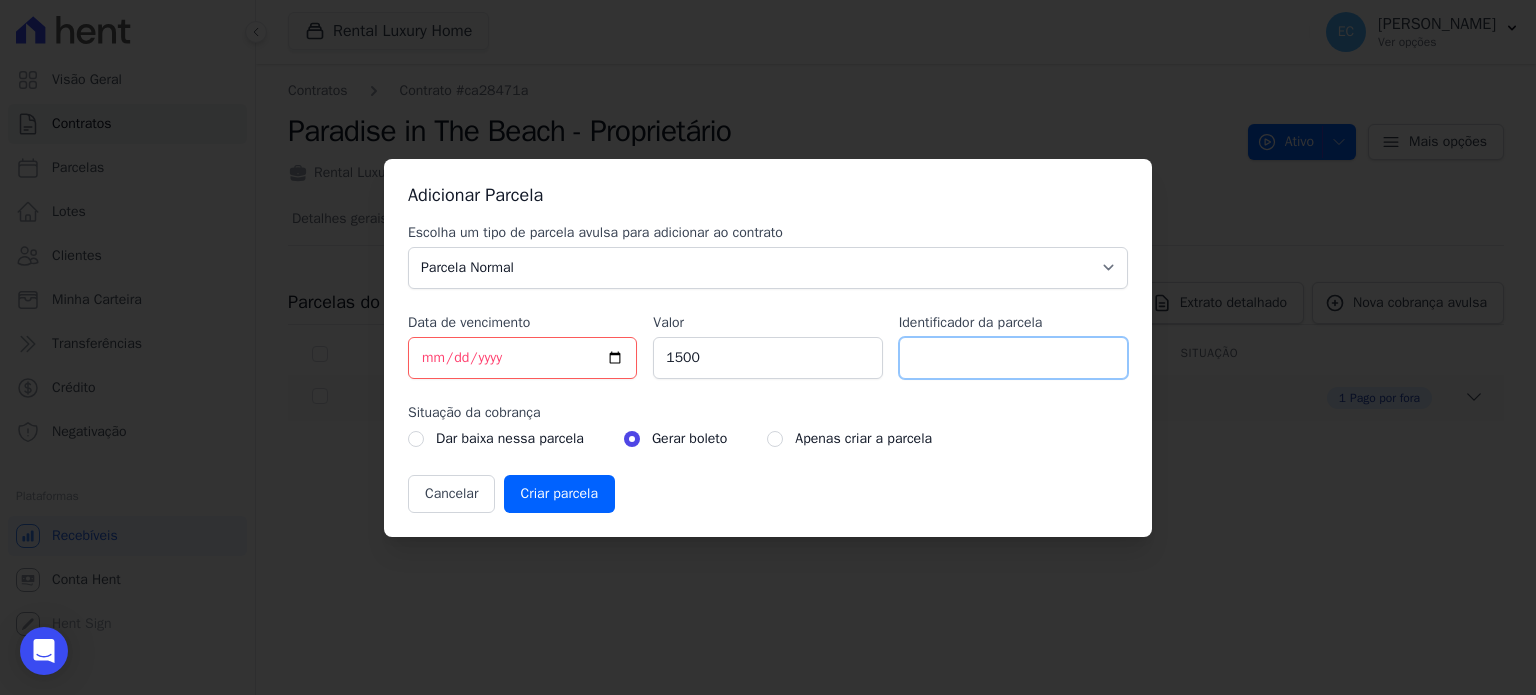 click on "Identificador da parcela" at bounding box center [1013, 358] 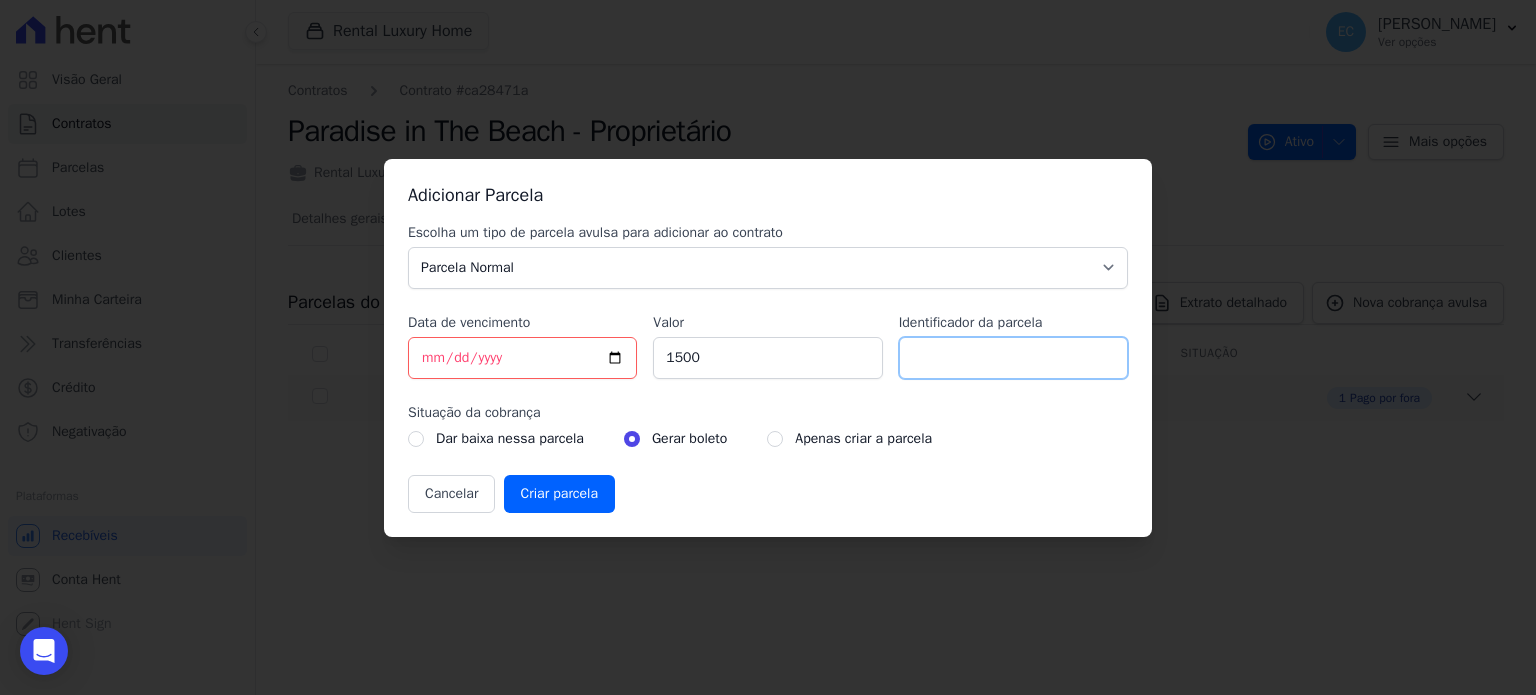 click on "Identificador da parcela" at bounding box center (1013, 358) 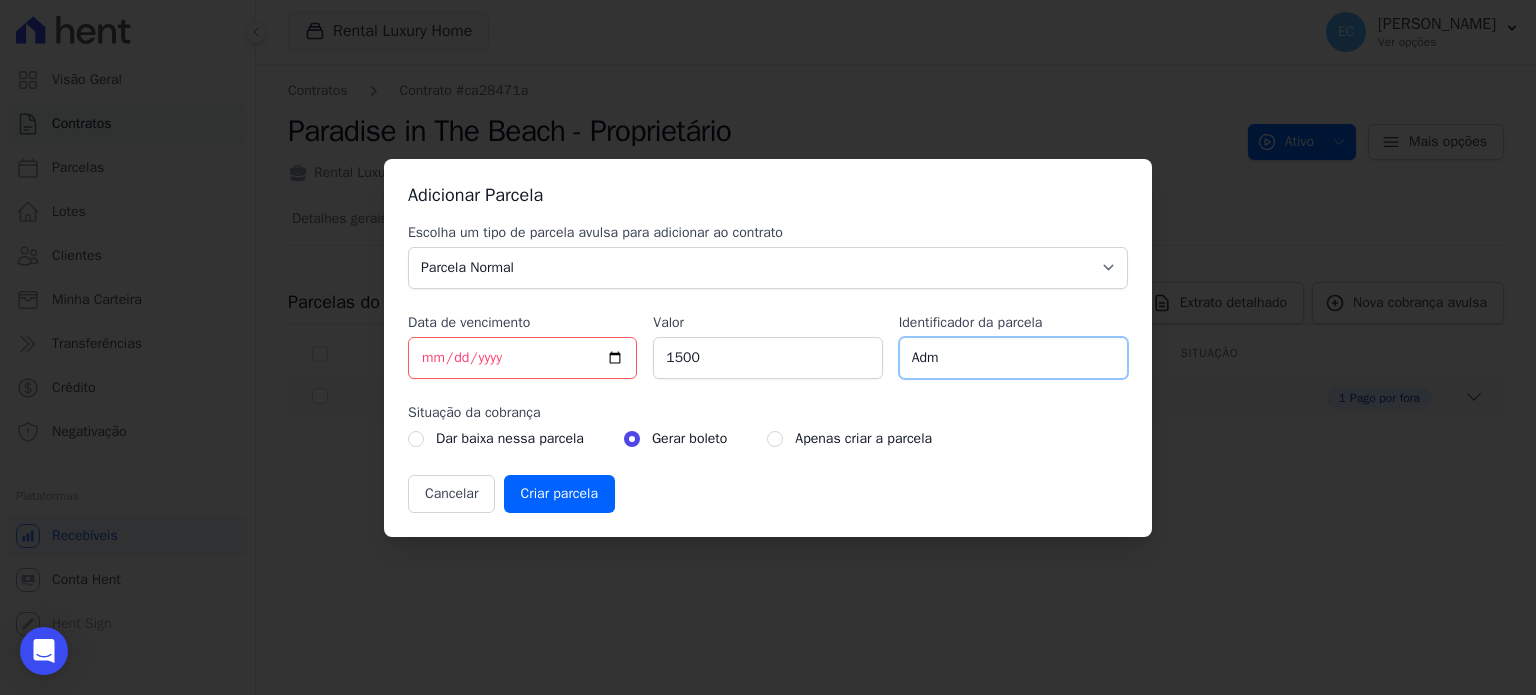 type on "Administração/Junho" 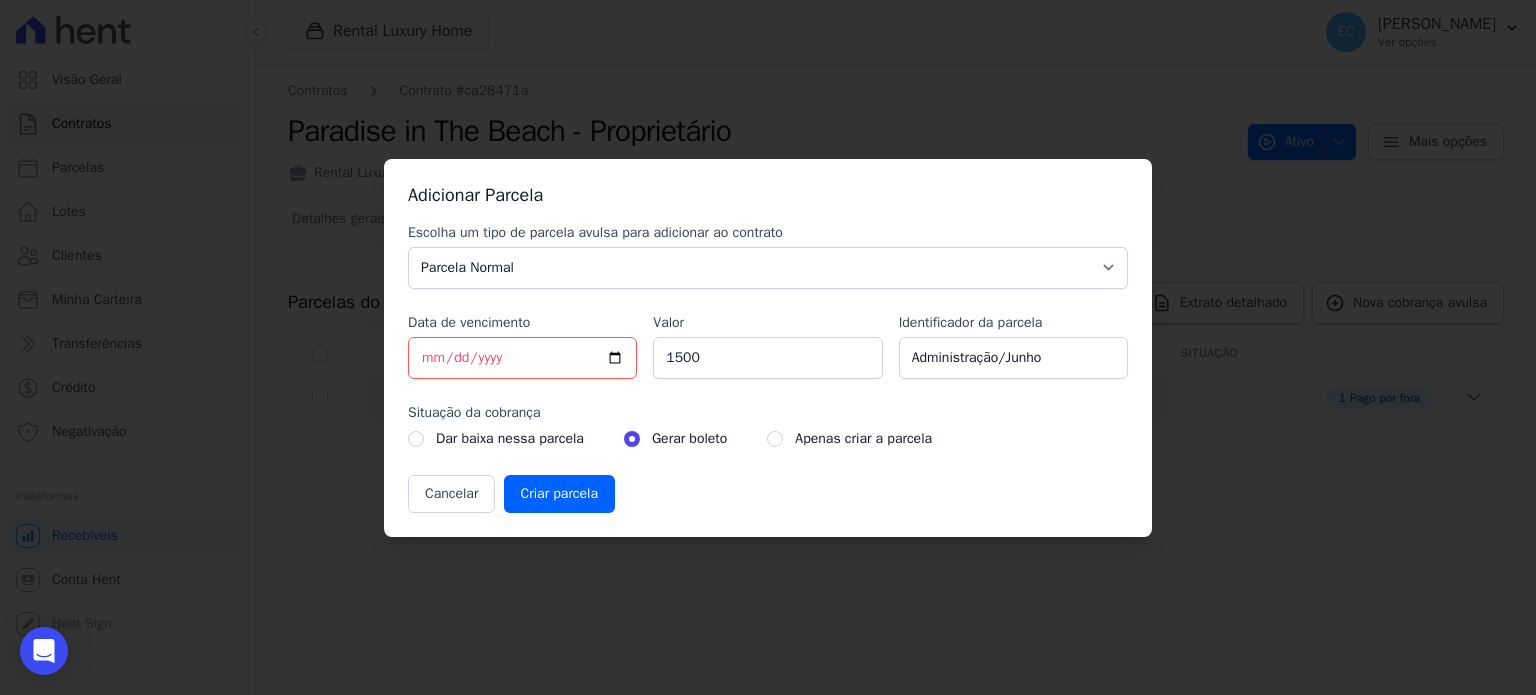 click on "Escolha um tipo de parcela avulsa para adicionar ao contrato
Parcela Normal
Sinal
Caução
Intercalada
Chaves
Pré Chaves
Pós Chaves
Taxas
Quitação
Outros
Parcela do Cliente
Acordo
Financiamento CEF
Comissão
Antecipação
Data de vencimento
[DATE]
Valor
1500
Identificador da parcela
Administração/Junho
Situação da cobrança
Dar baixa nessa parcela
Gerar boleto" at bounding box center (768, 368) 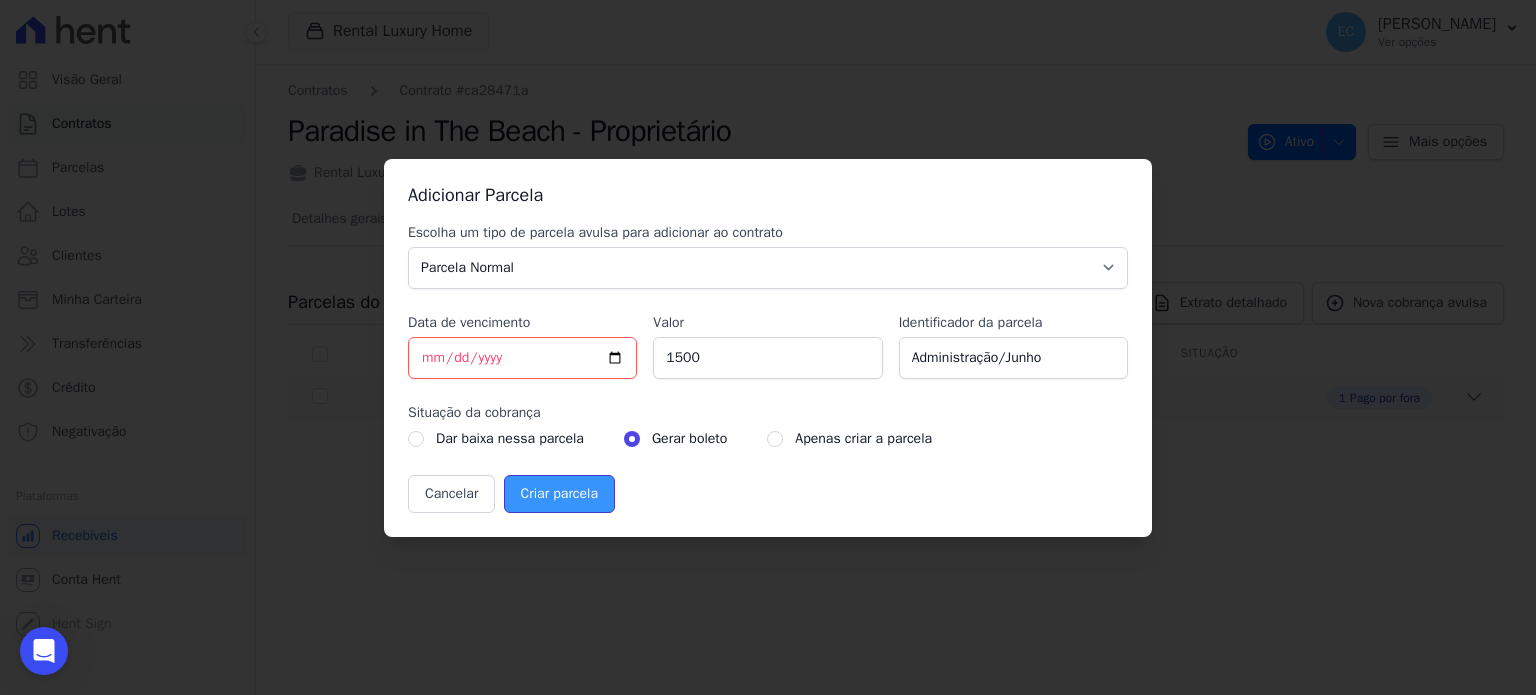 click on "Criar parcela" at bounding box center (559, 494) 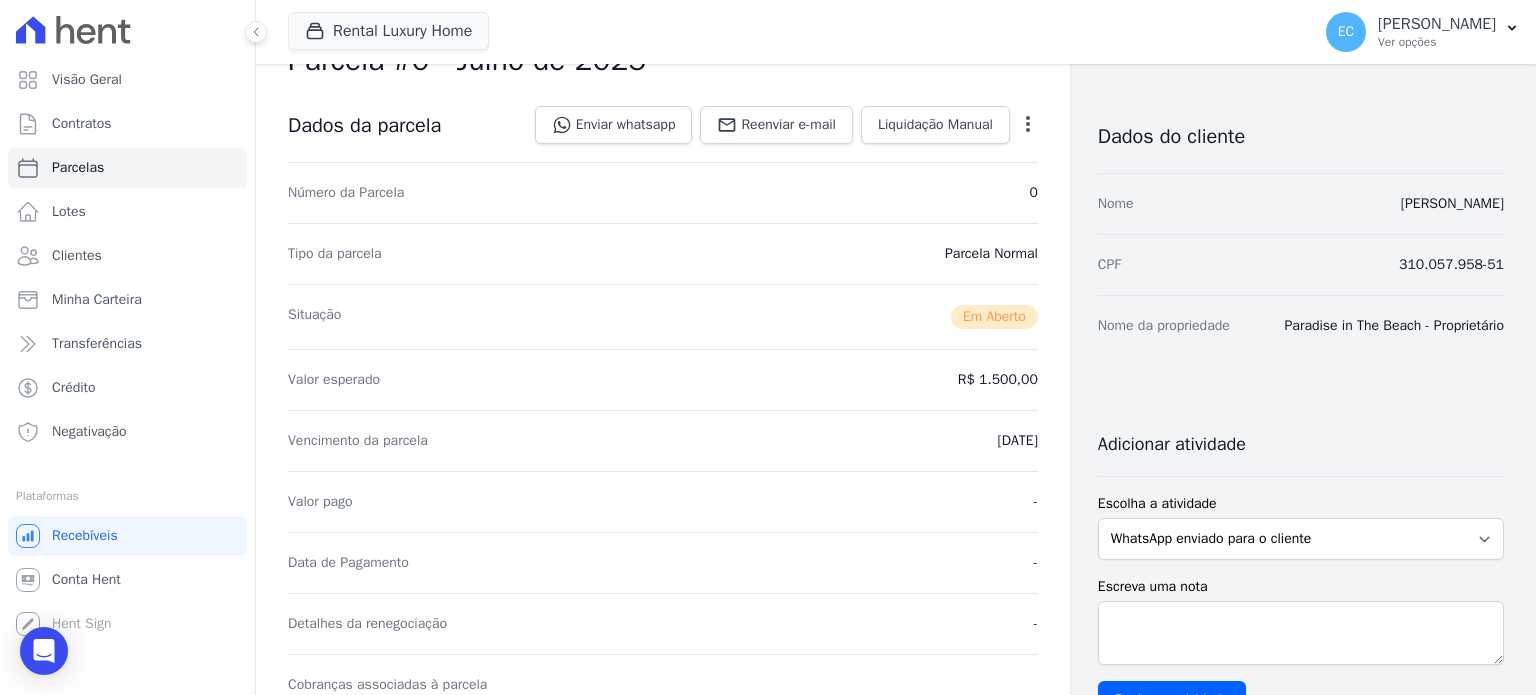 scroll, scrollTop: 0, scrollLeft: 0, axis: both 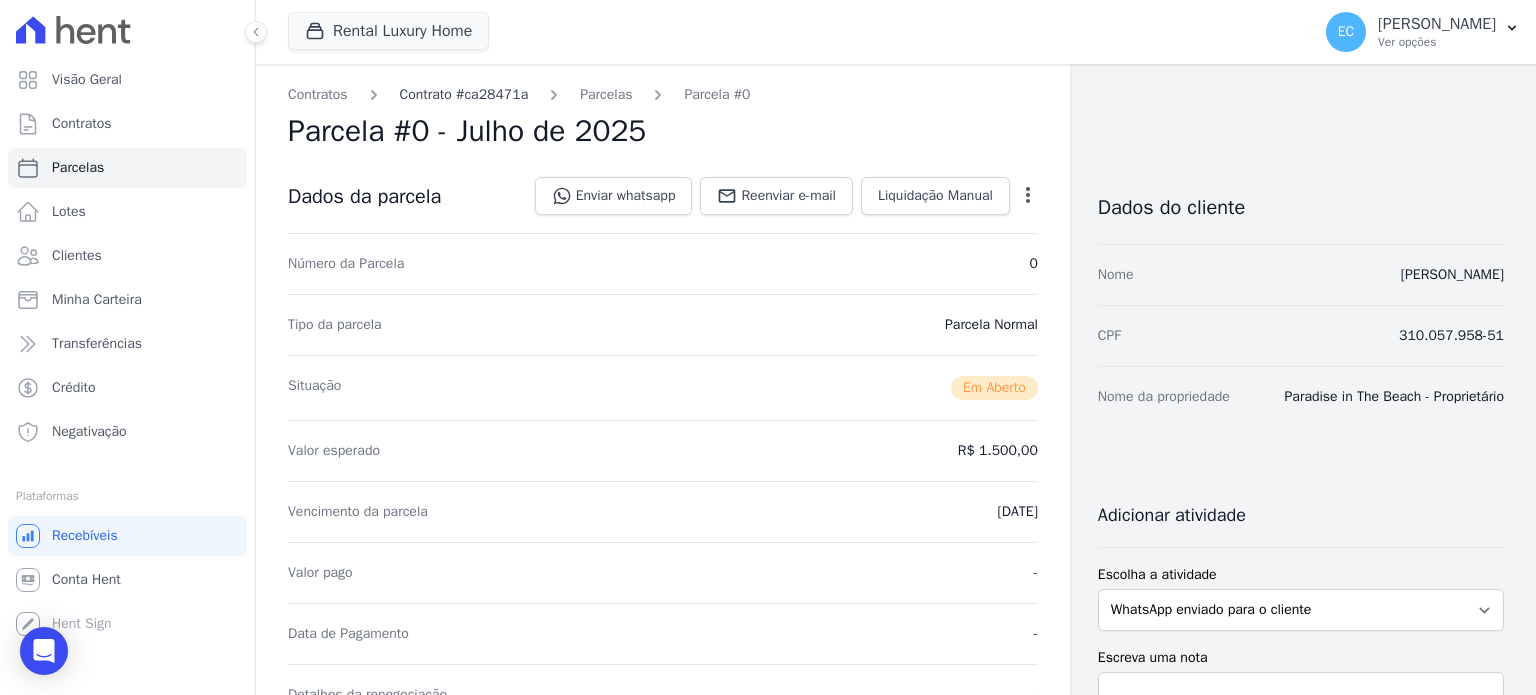 click on "Contrato
#ca28471a" at bounding box center [464, 94] 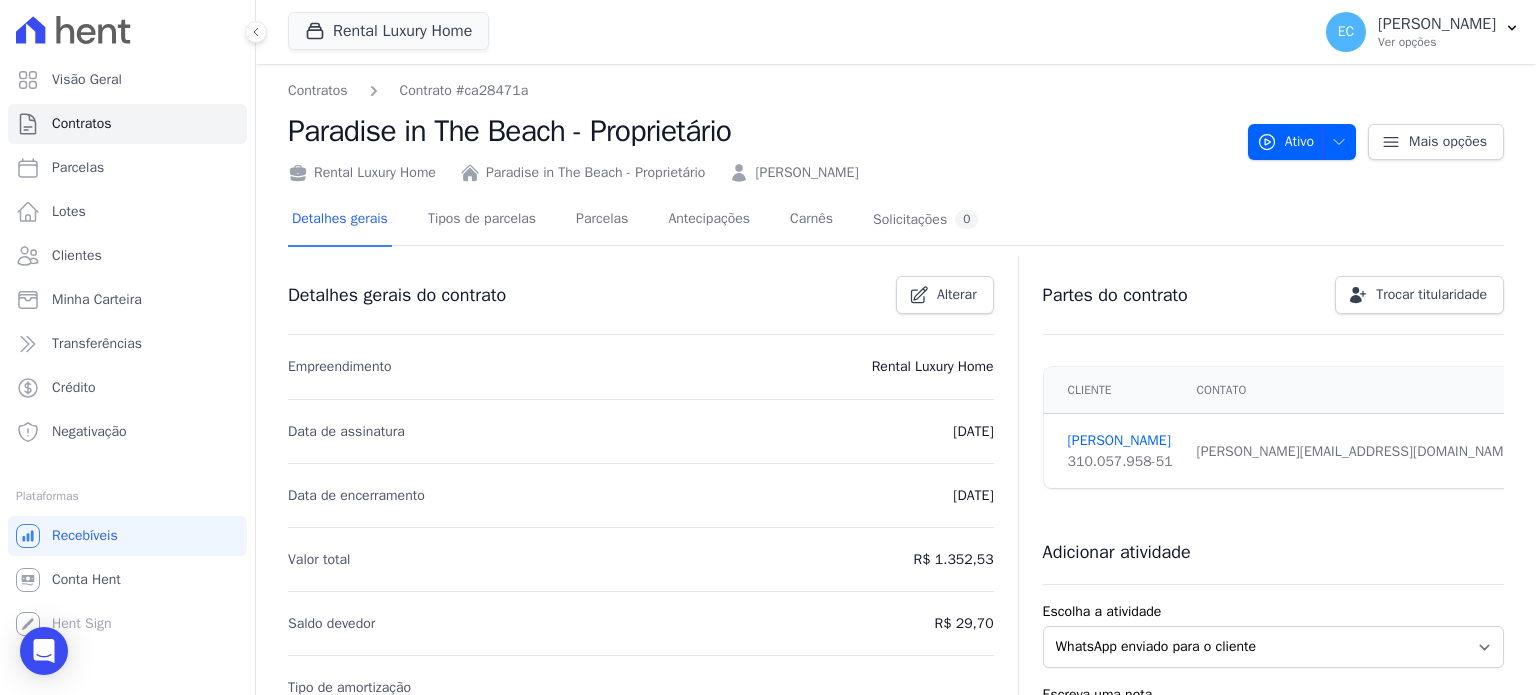 click on "Paradise in The Beach - Proprietário" at bounding box center (595, 172) 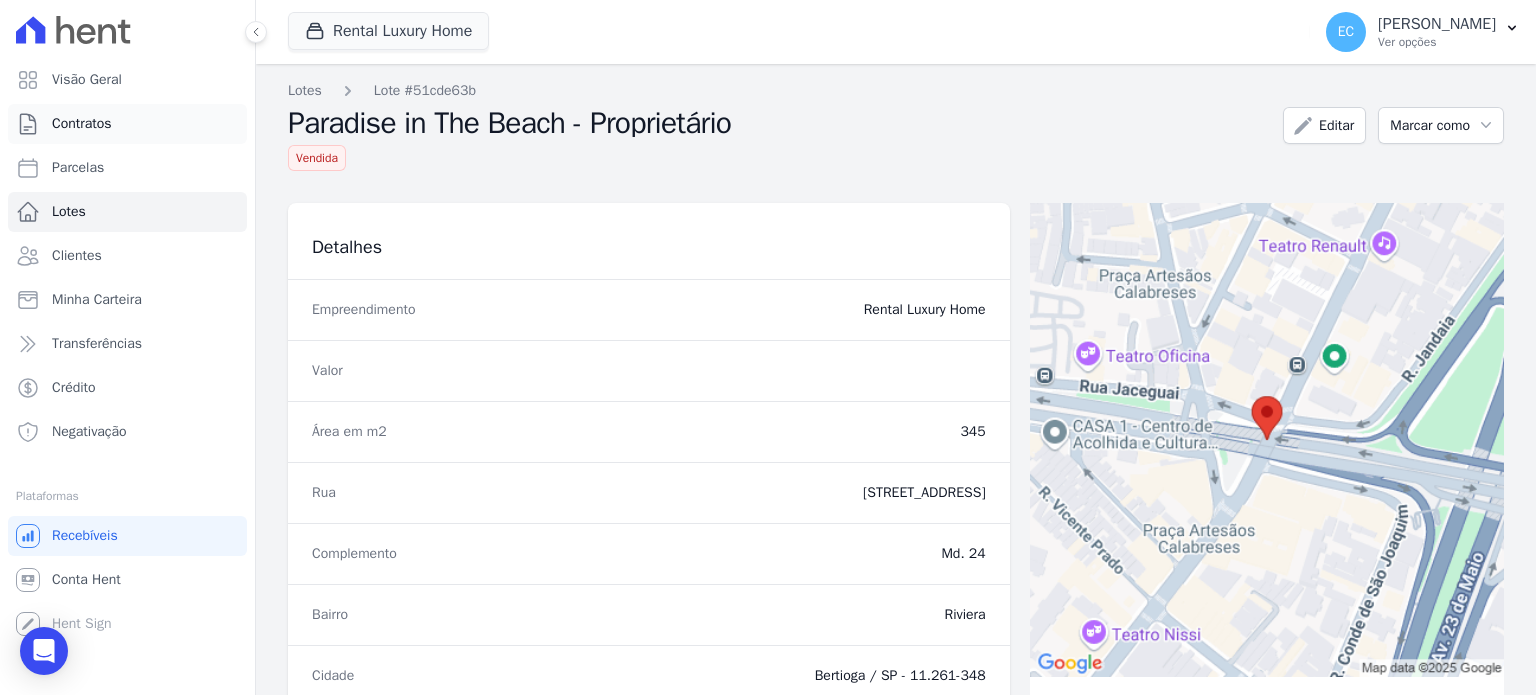 click on "Contratos" at bounding box center (127, 124) 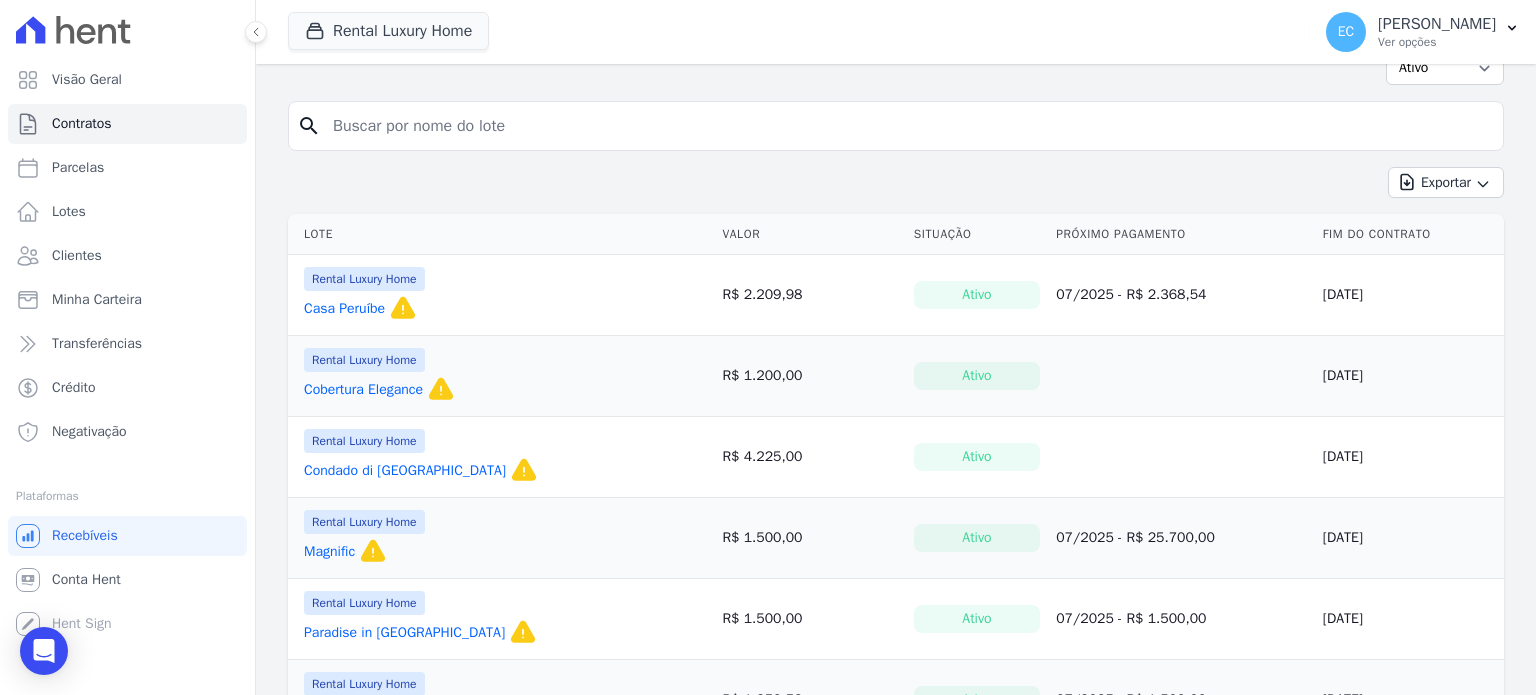 scroll, scrollTop: 400, scrollLeft: 0, axis: vertical 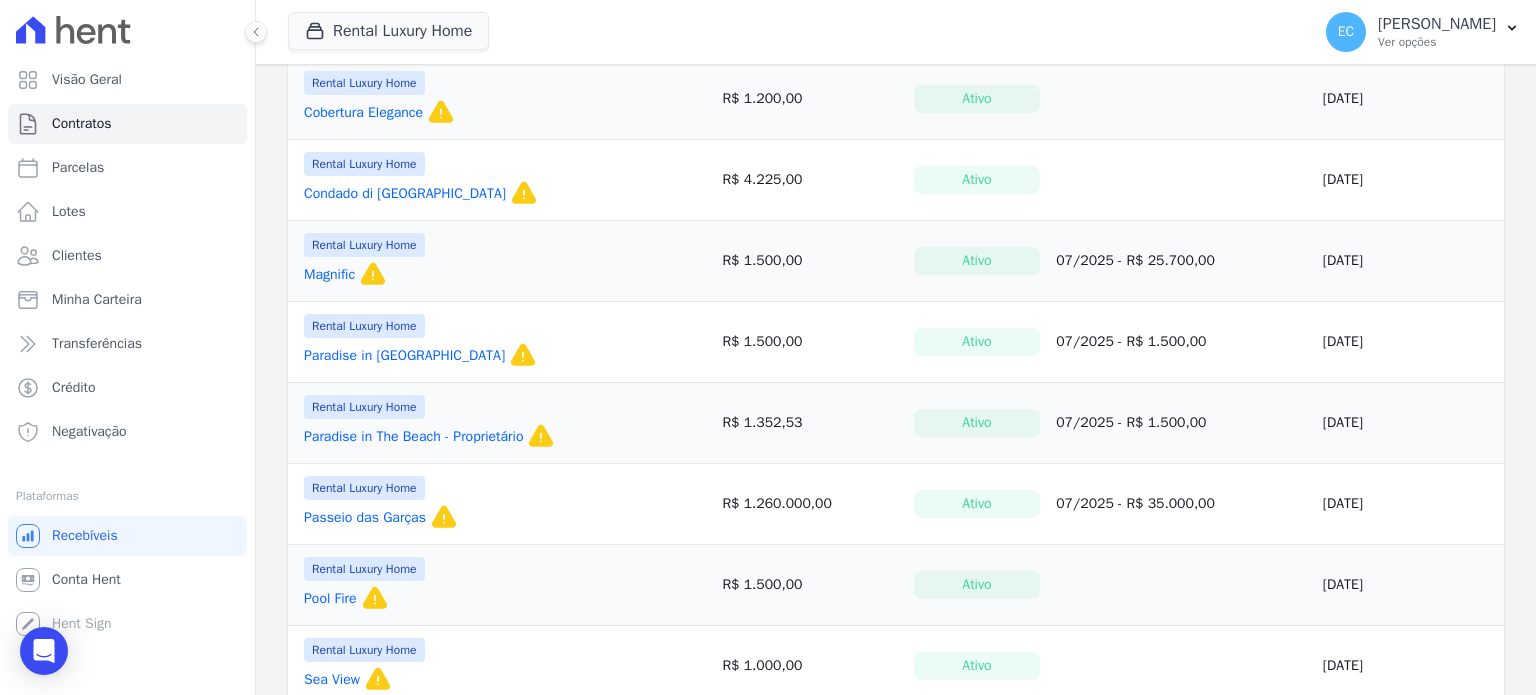 click on "Paradise in [GEOGRAPHIC_DATA]" at bounding box center (404, 356) 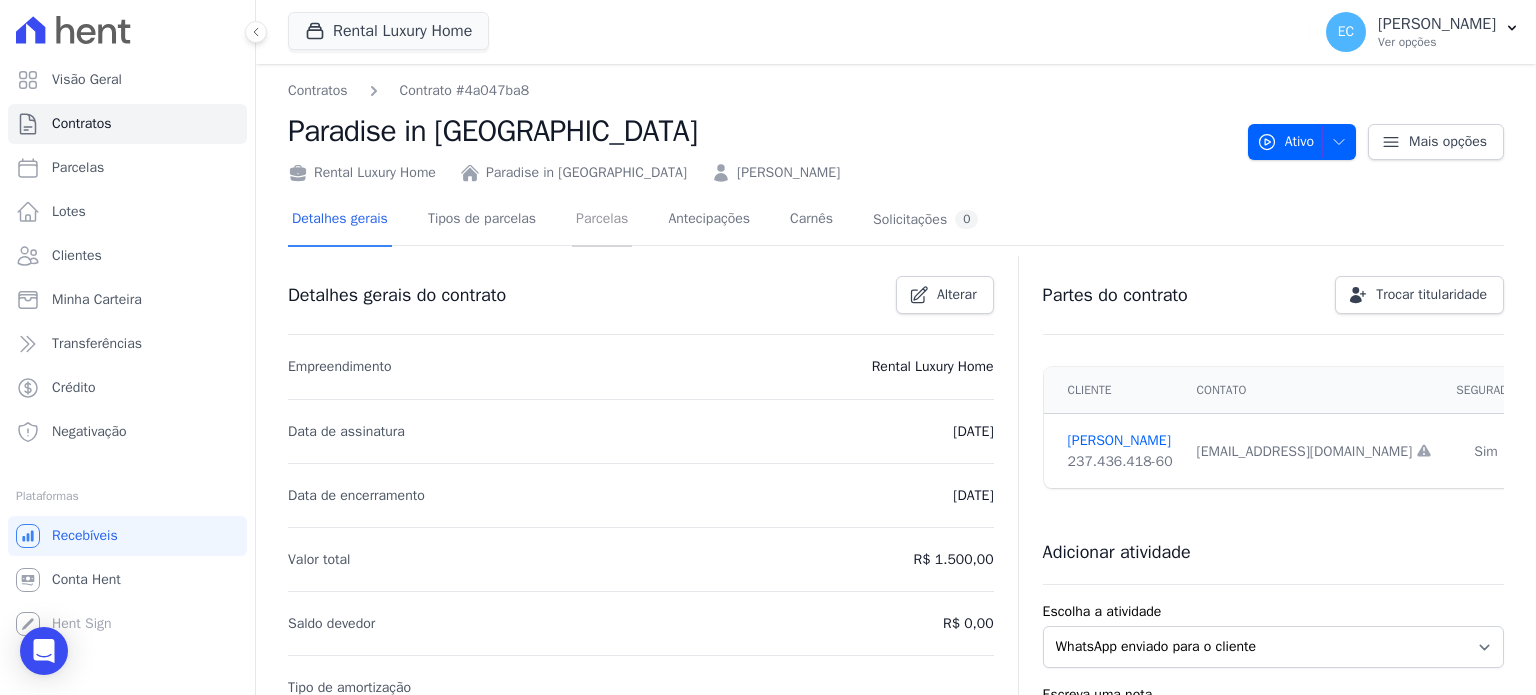click on "Parcelas" at bounding box center [602, 220] 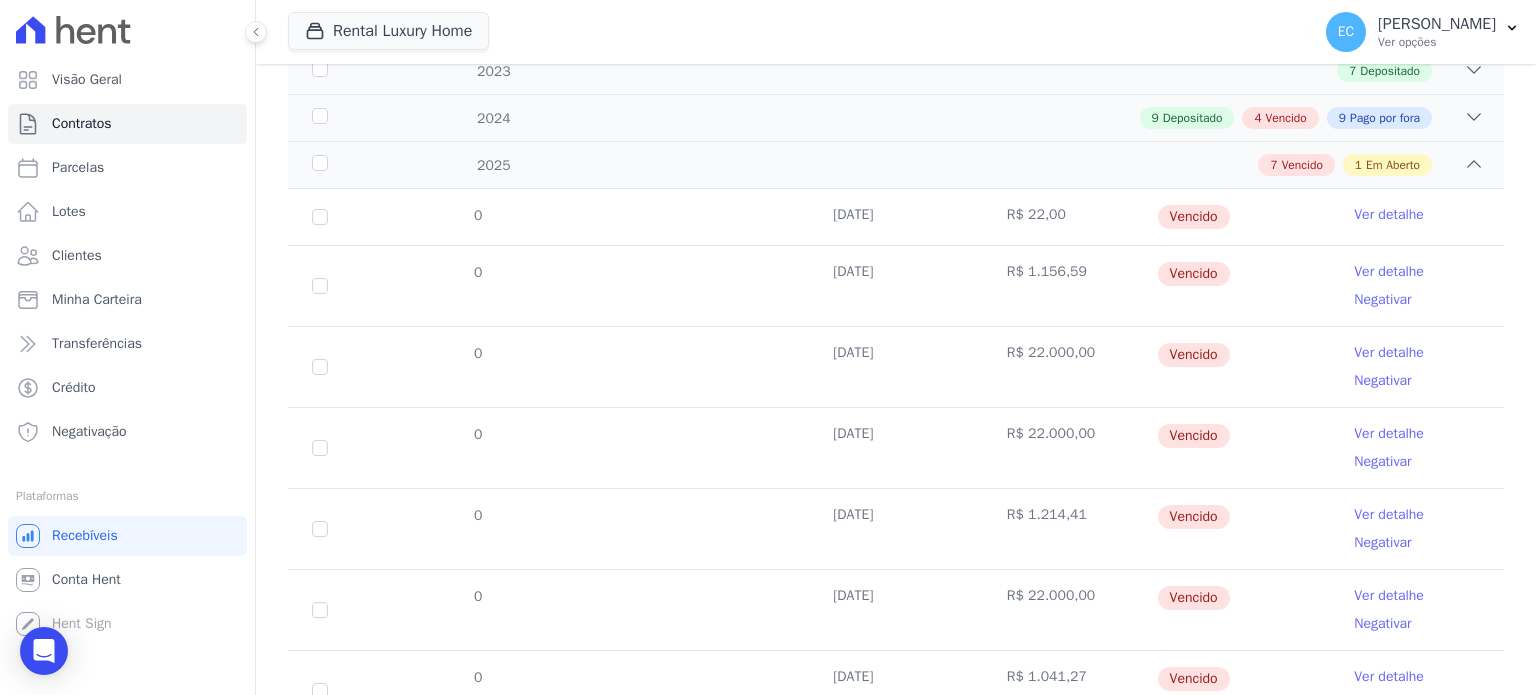 scroll, scrollTop: 476, scrollLeft: 0, axis: vertical 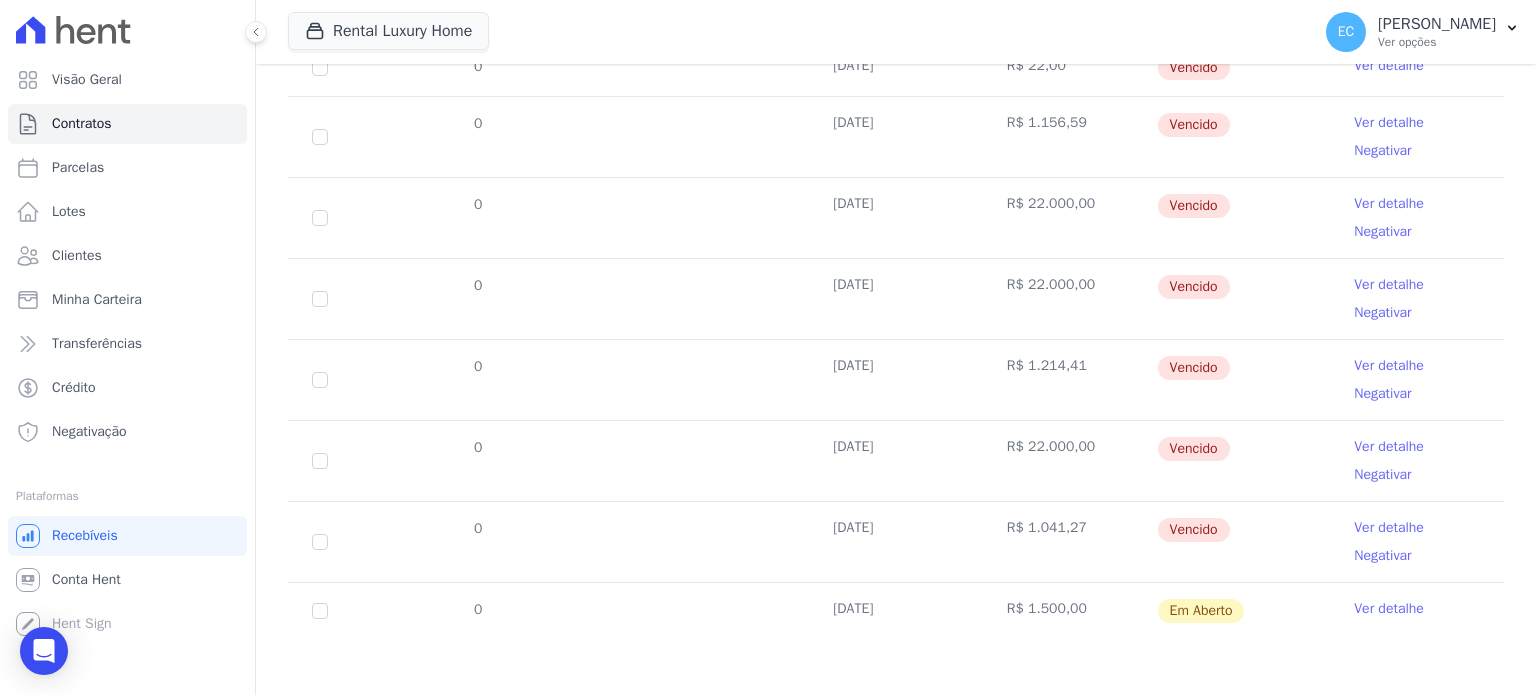 click on "Ver detalhe" at bounding box center (1389, 609) 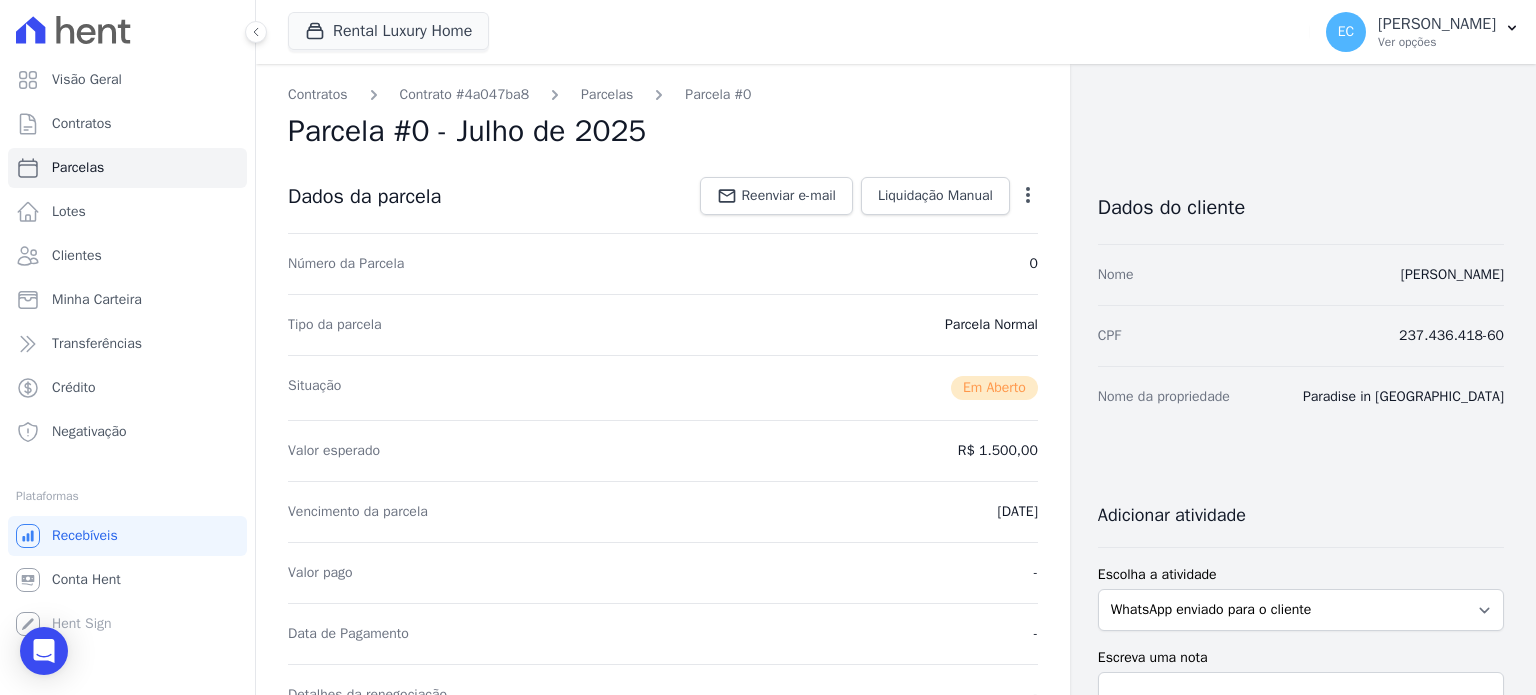 click 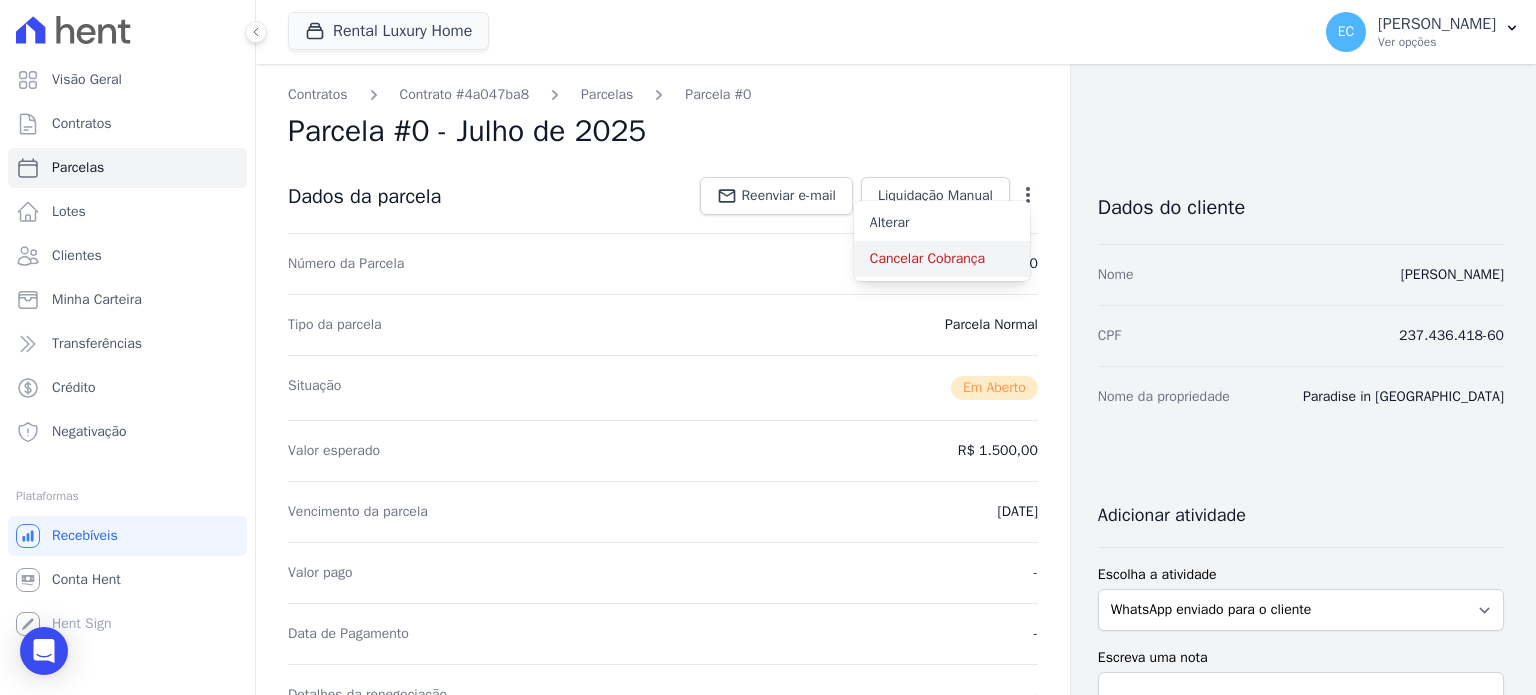 click on "Cancelar Cobrança" at bounding box center [942, 259] 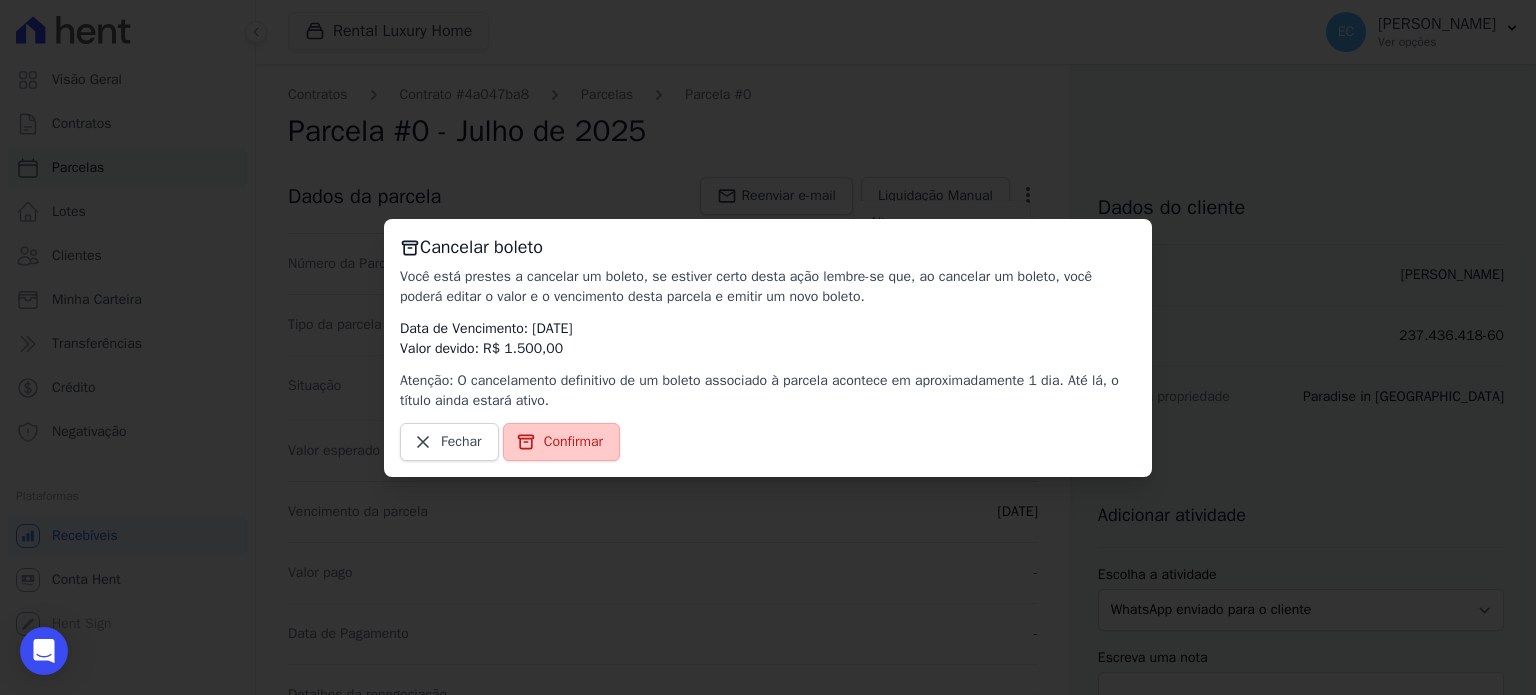 click on "Confirmar" at bounding box center [561, 442] 